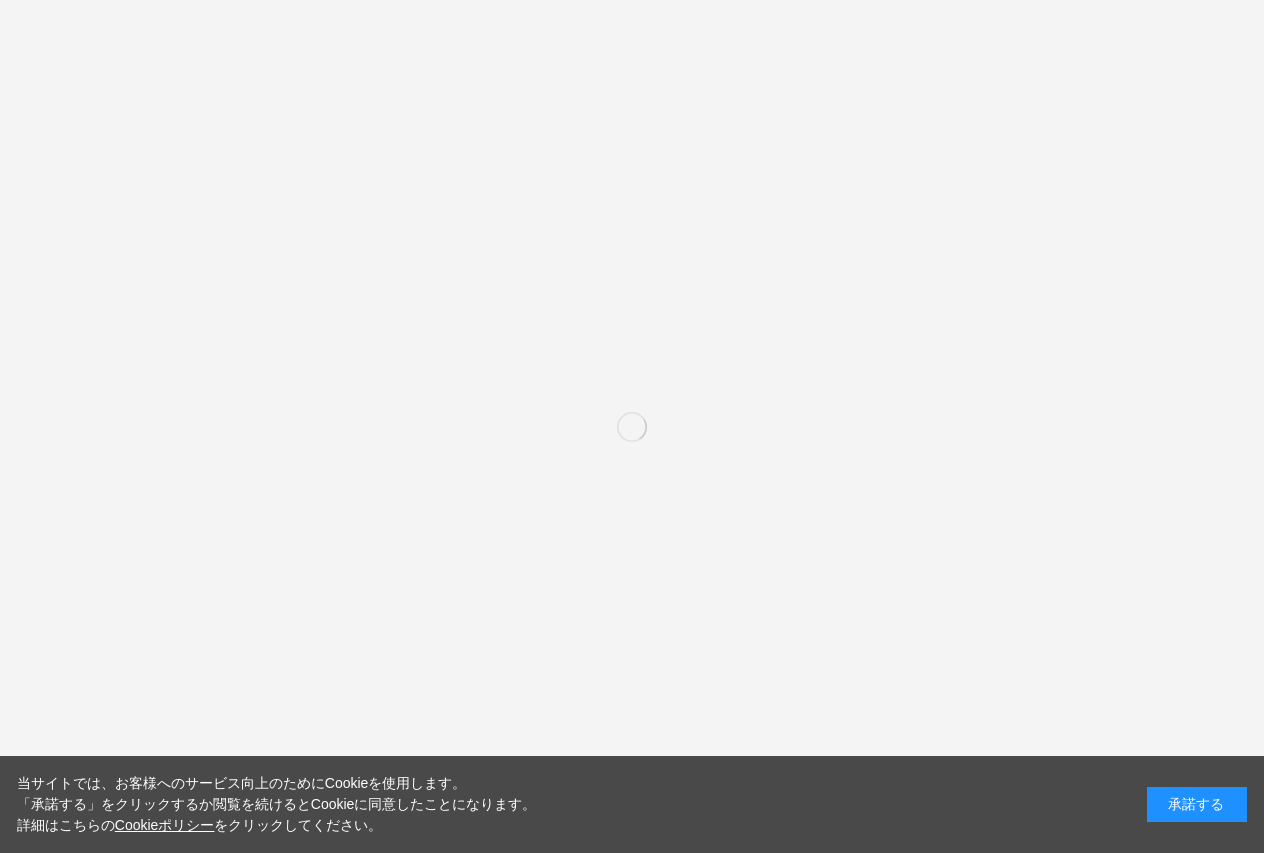scroll, scrollTop: 0, scrollLeft: 0, axis: both 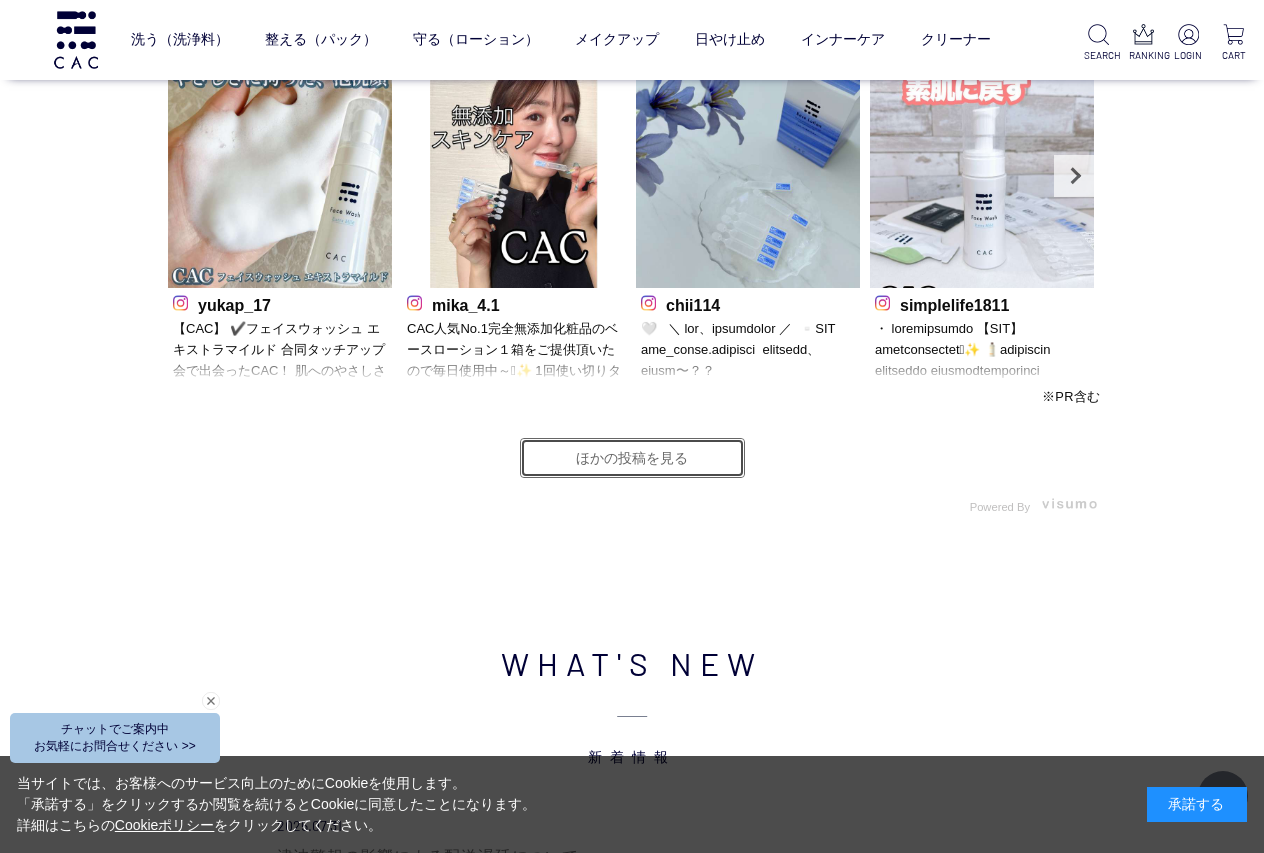 click on "ほかの投稿を見る" at bounding box center (632, 458) 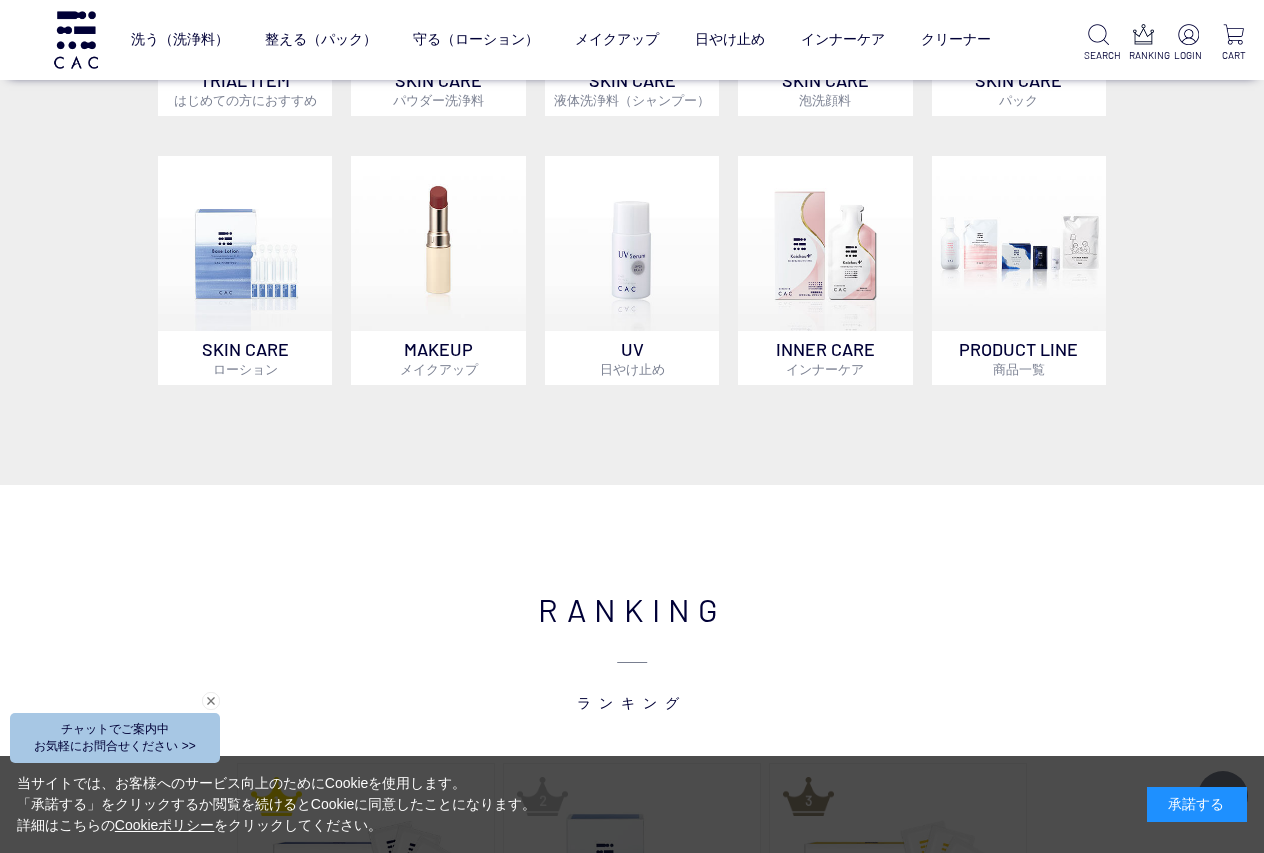 scroll, scrollTop: 700, scrollLeft: 0, axis: vertical 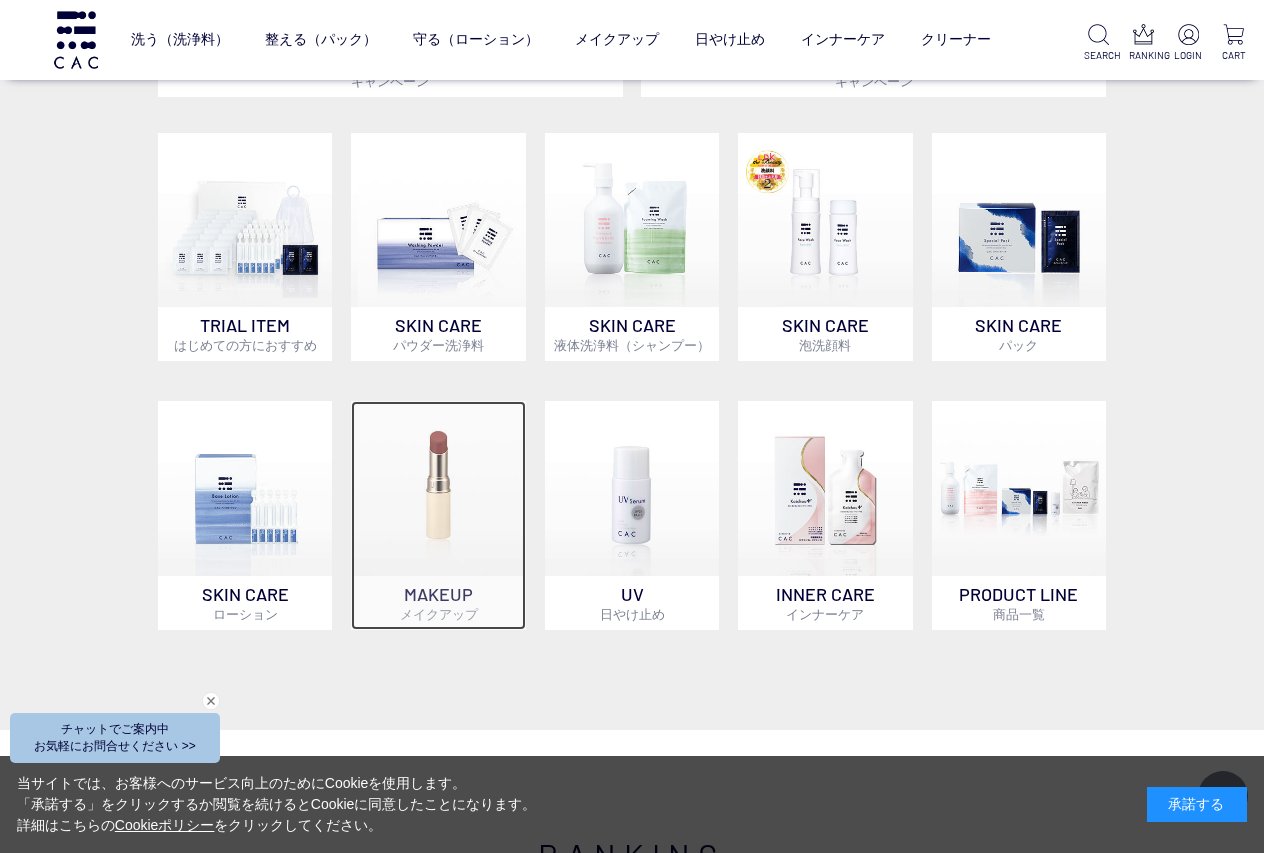 click at bounding box center (438, 488) 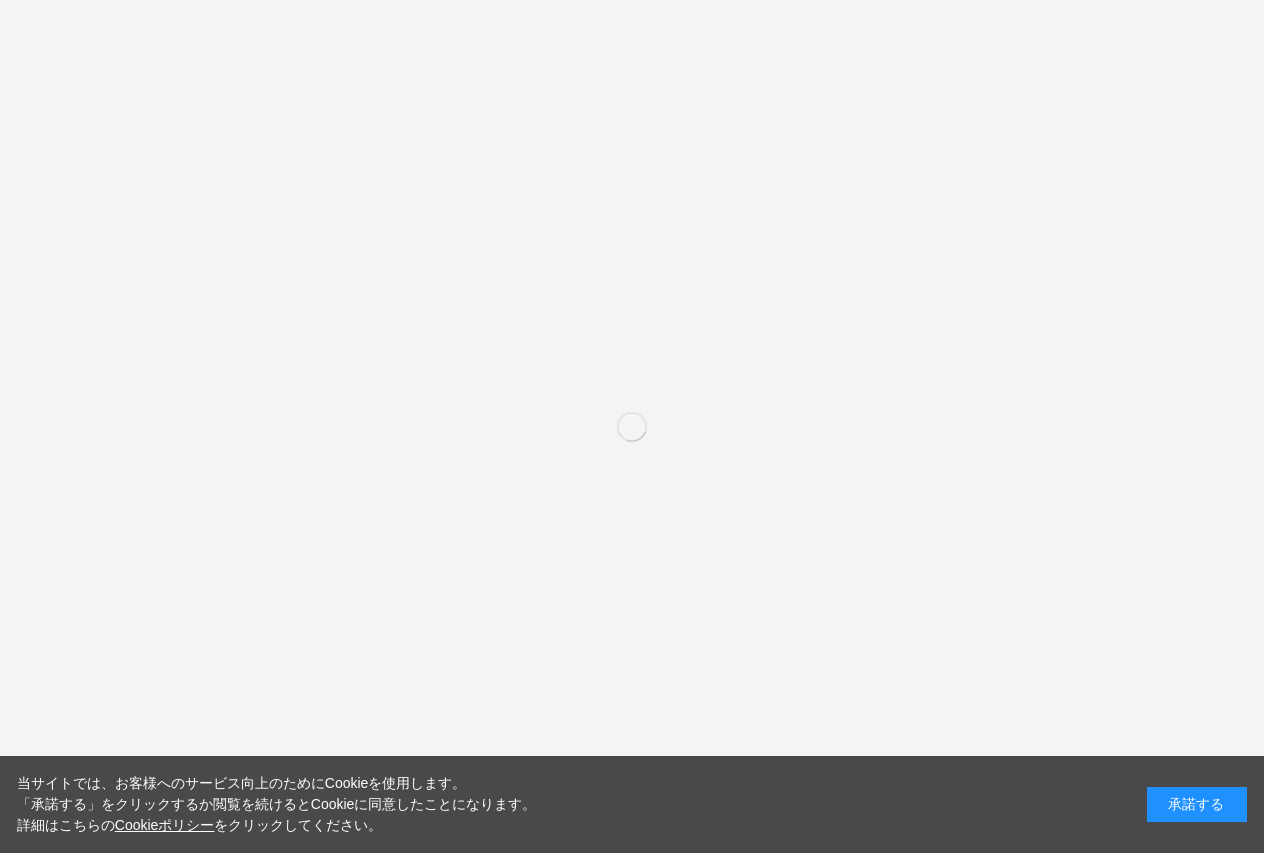 scroll, scrollTop: 0, scrollLeft: 0, axis: both 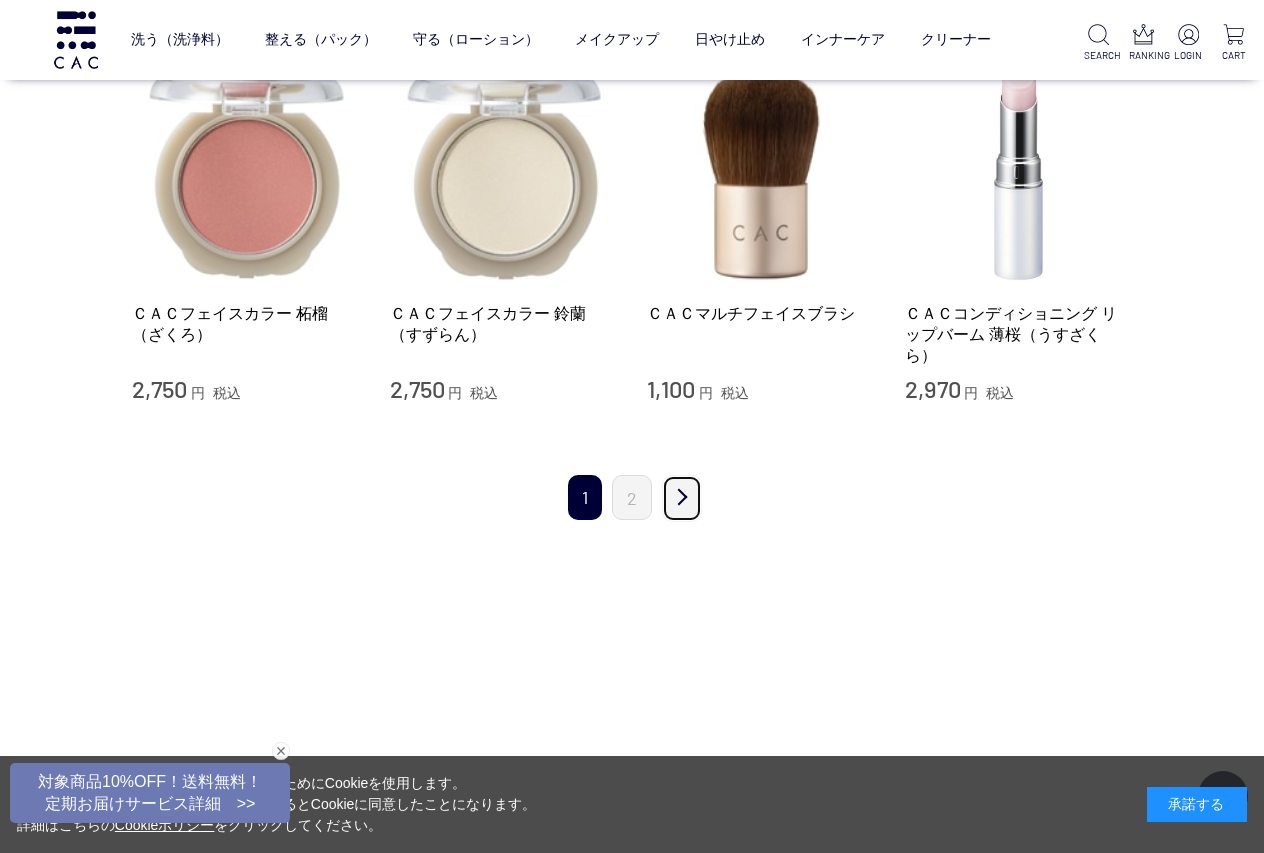 click on "次" at bounding box center [682, 498] 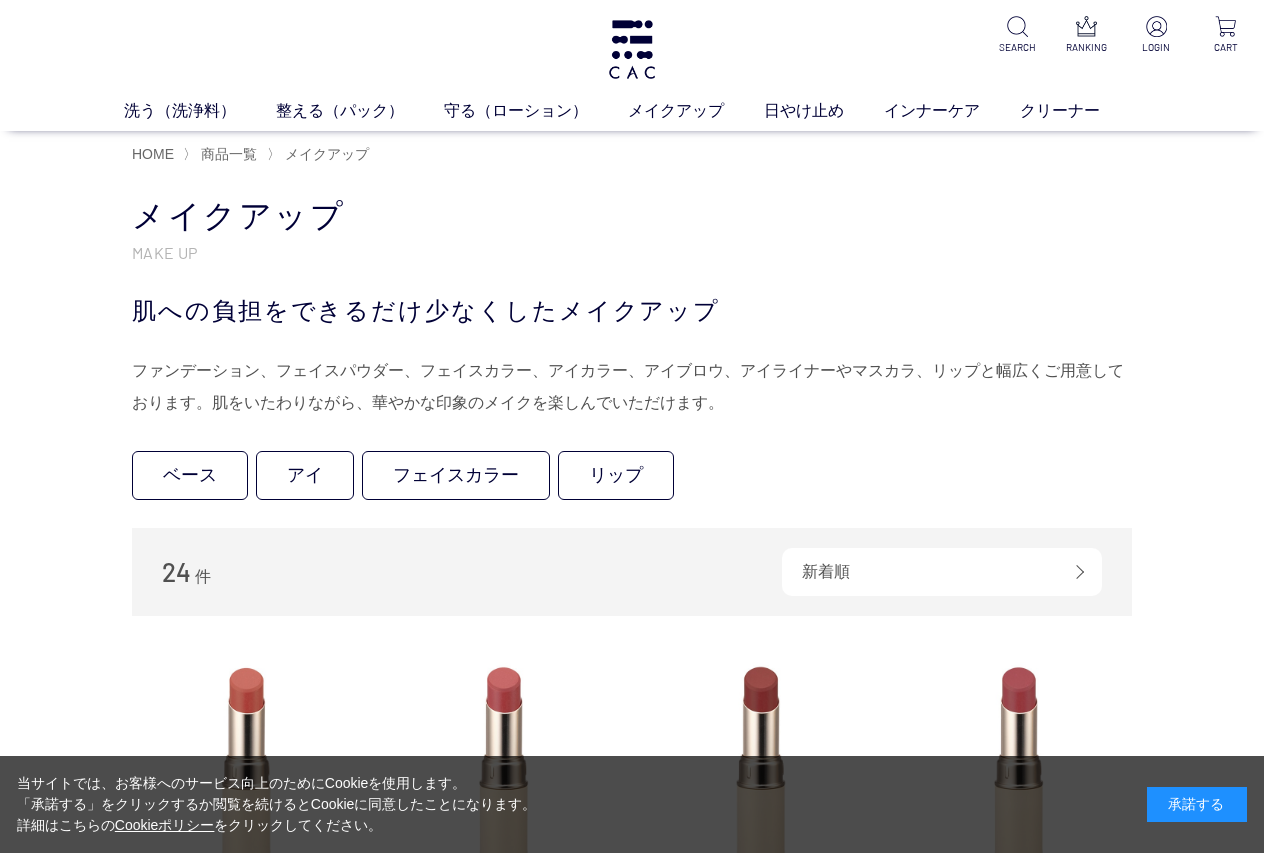 scroll, scrollTop: 0, scrollLeft: 0, axis: both 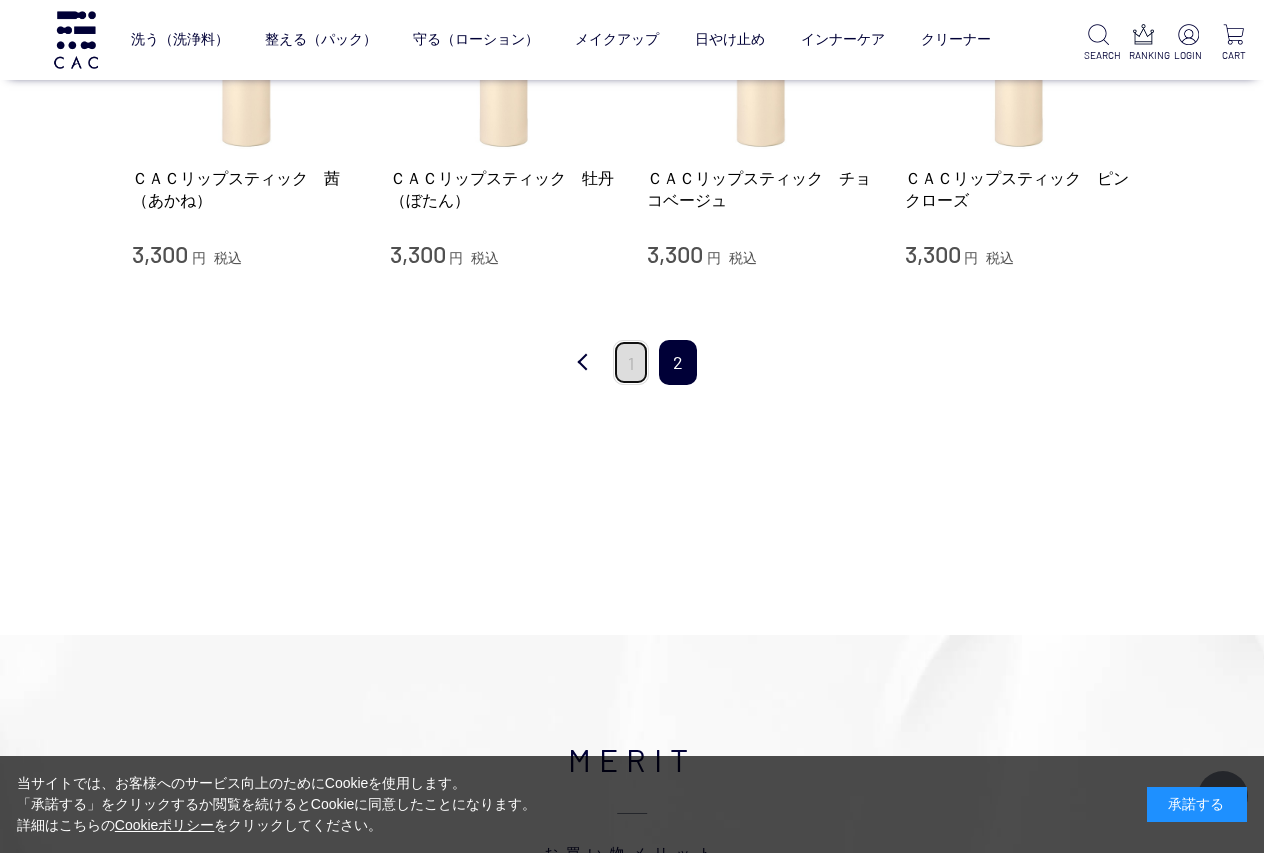 click on "1" at bounding box center (631, 362) 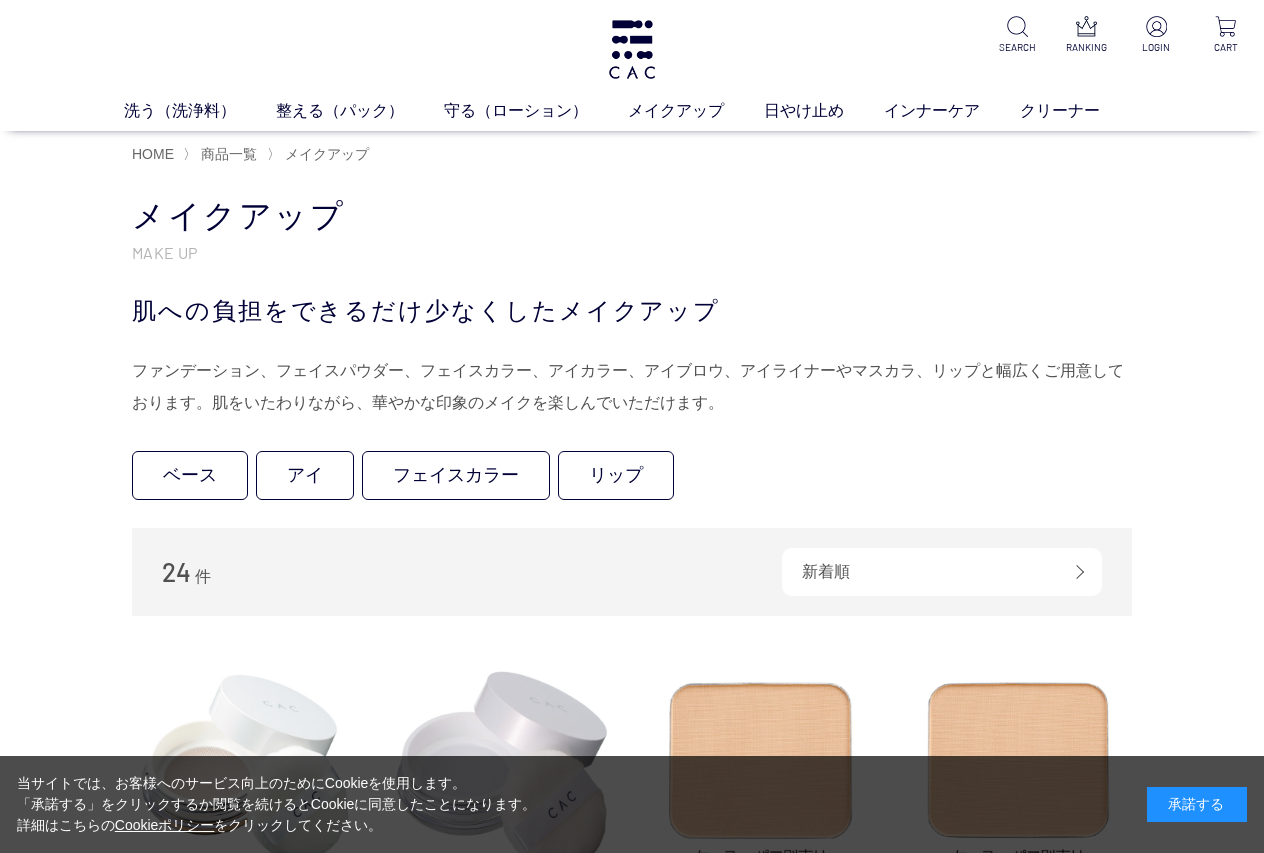 scroll, scrollTop: 0, scrollLeft: 0, axis: both 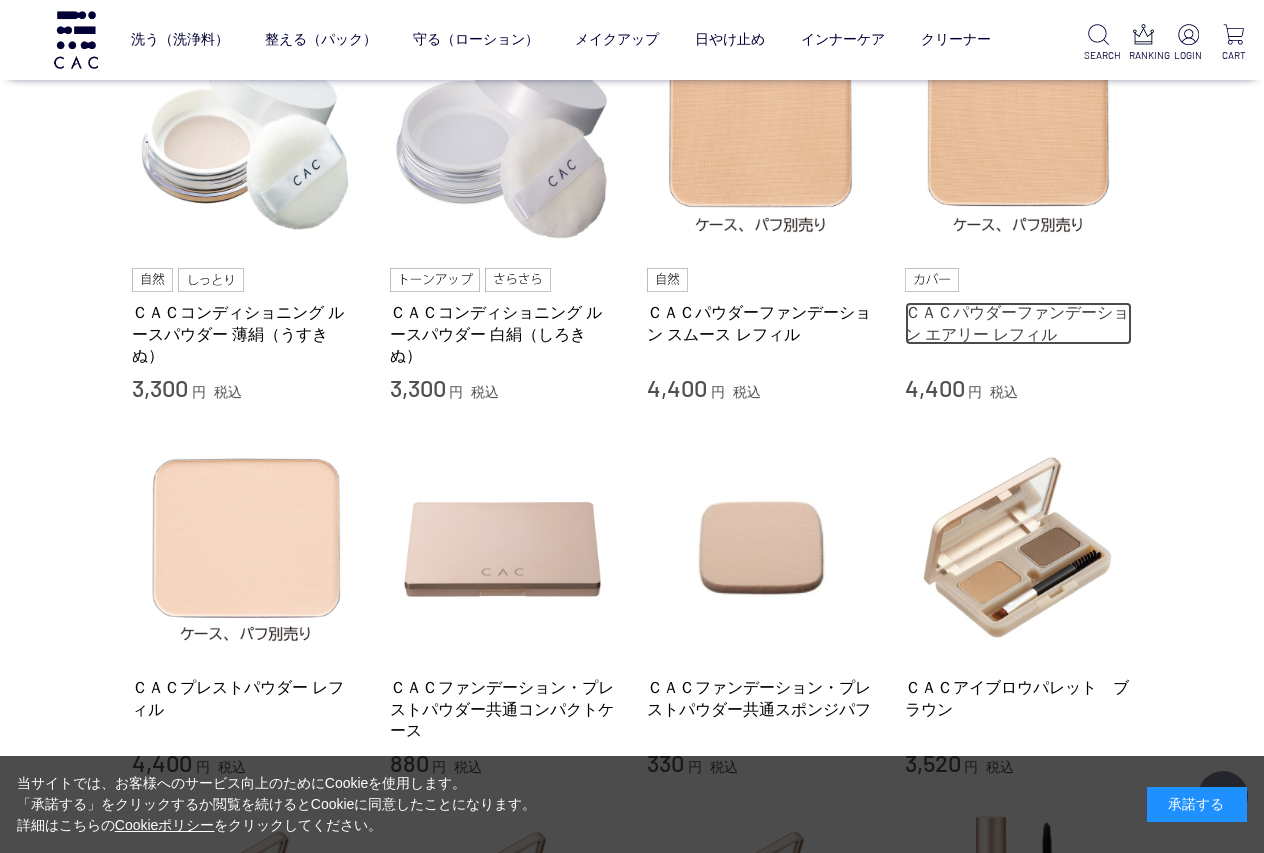 click on "ＣＡＣパウダーファンデーション エアリー レフィル" at bounding box center (1019, 323) 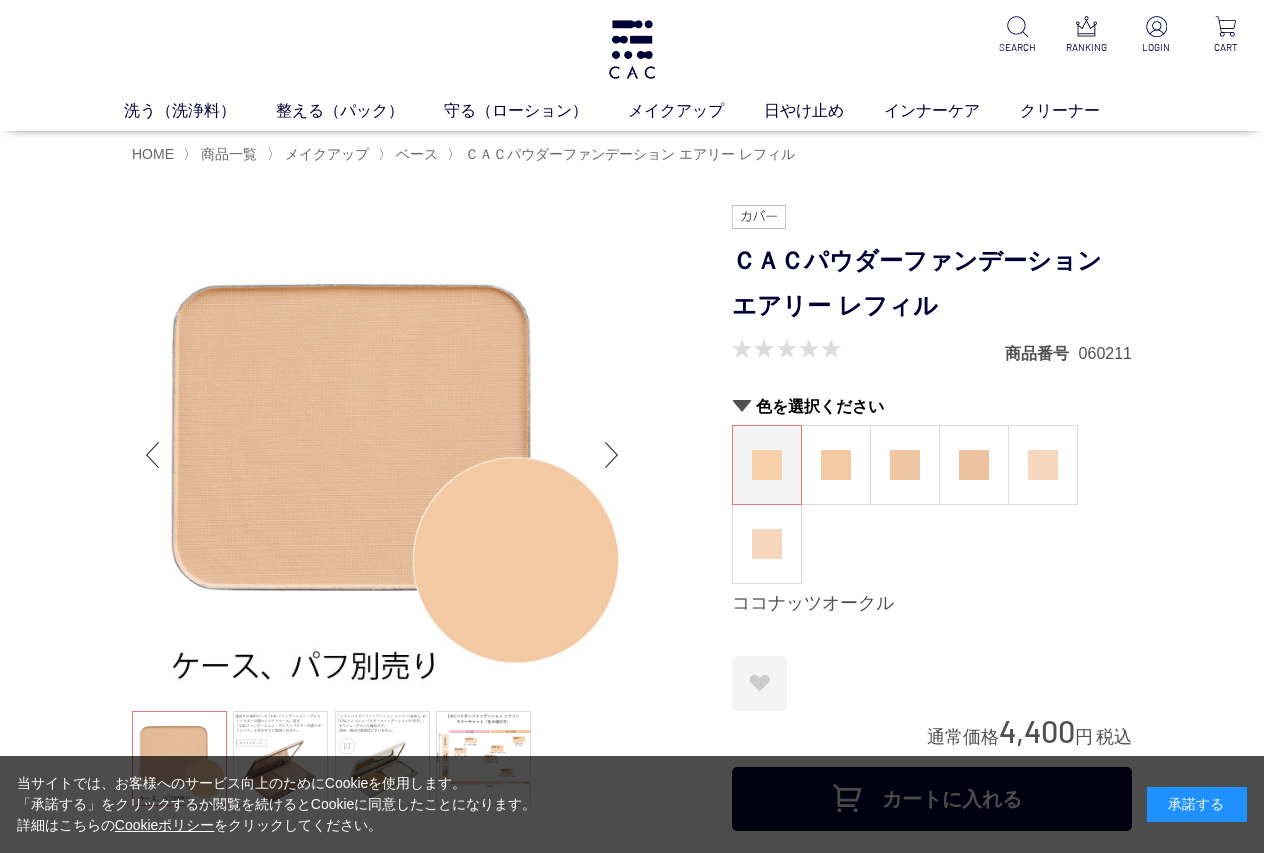 scroll, scrollTop: 0, scrollLeft: 0, axis: both 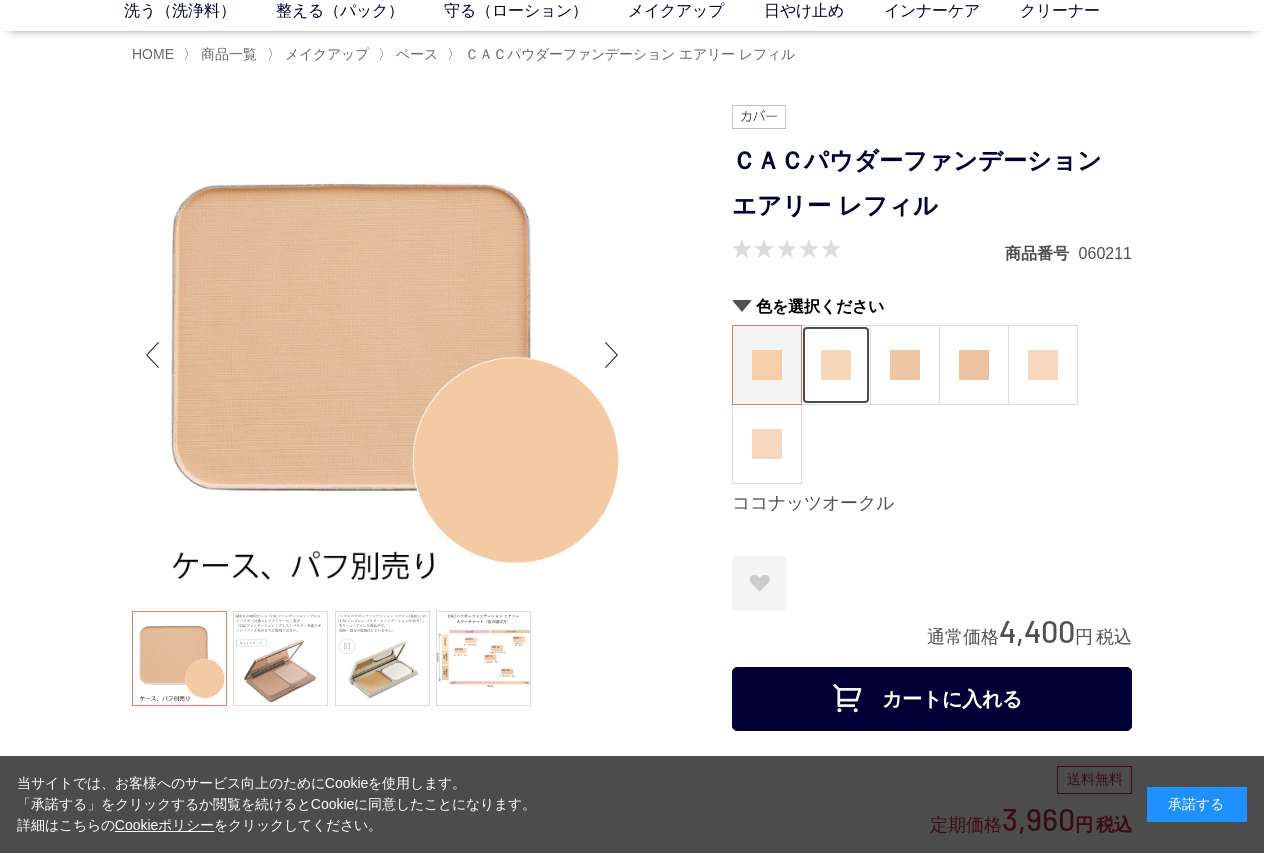 click at bounding box center [836, 365] 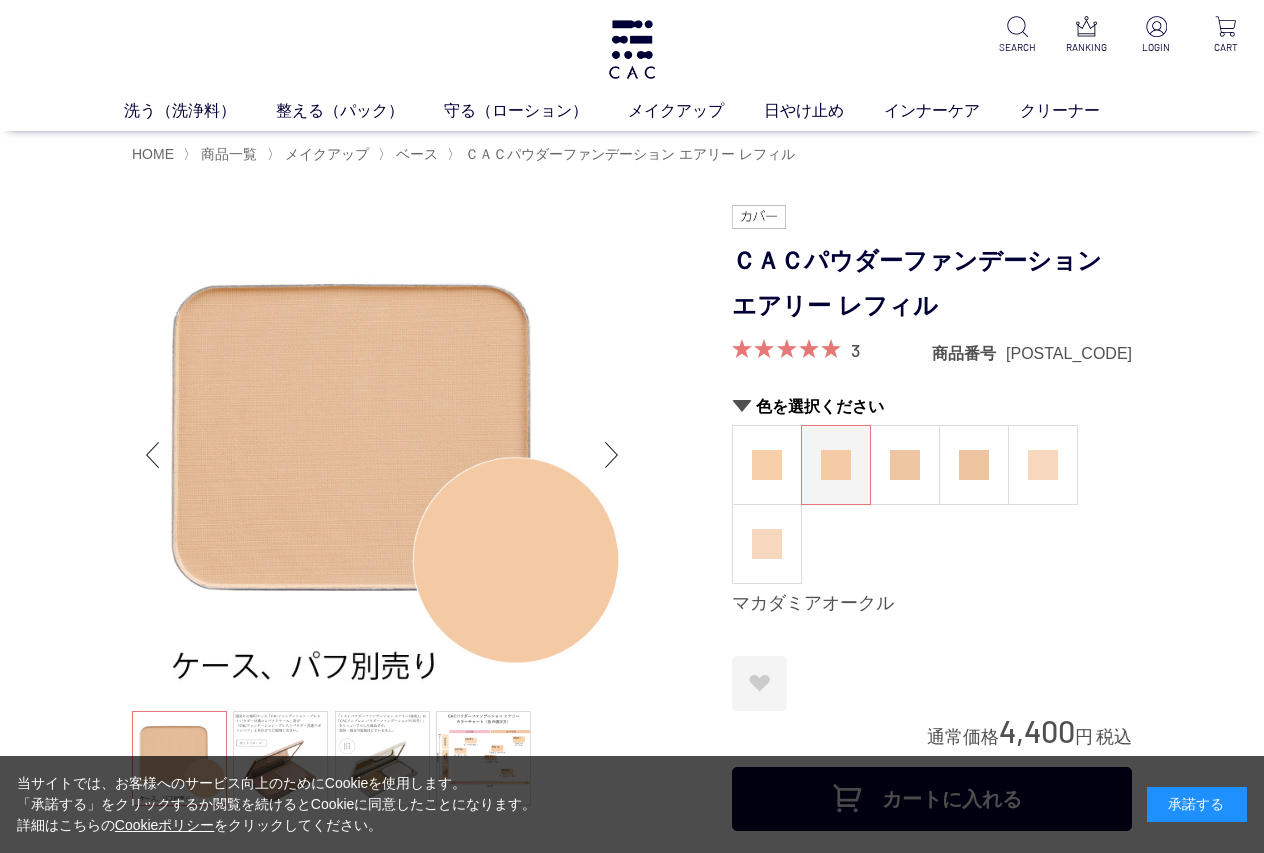 scroll, scrollTop: 0, scrollLeft: 0, axis: both 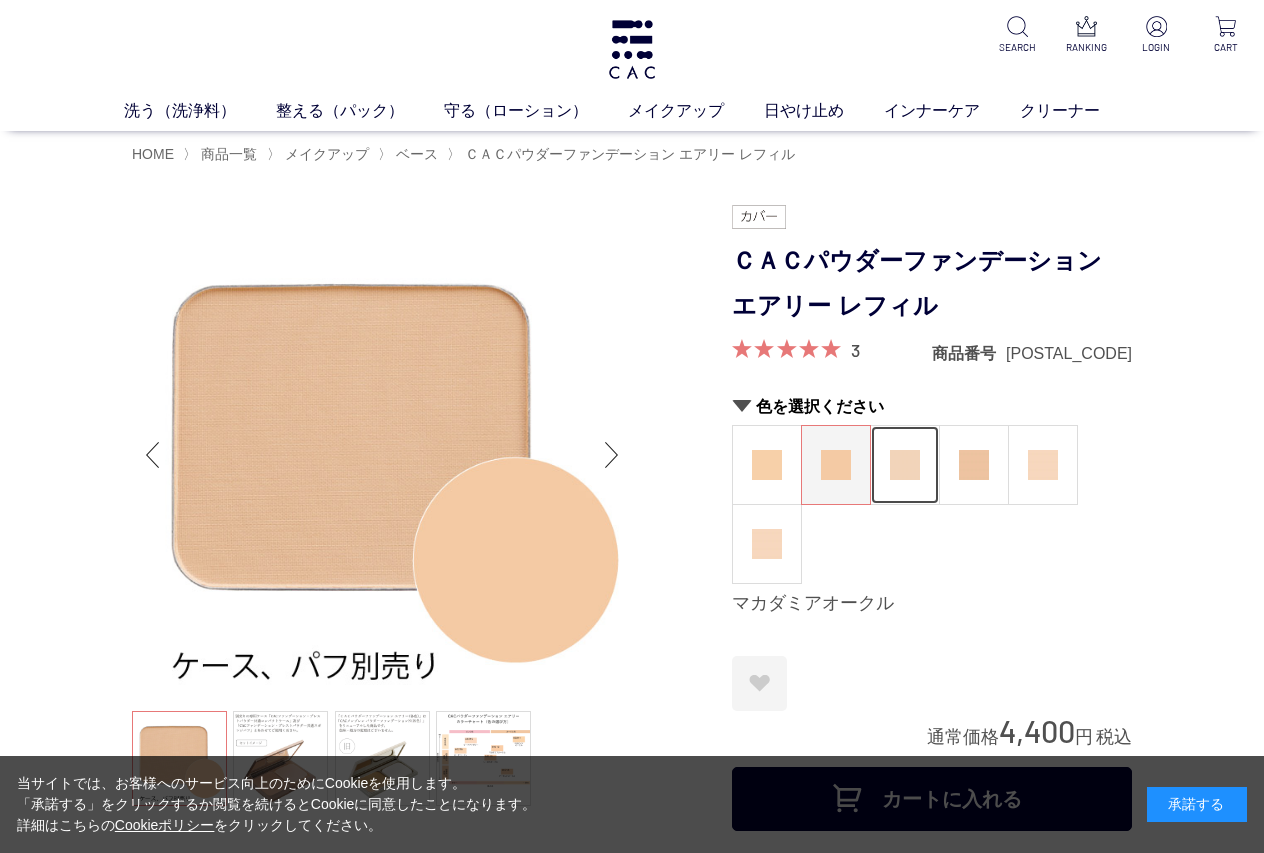 click at bounding box center [905, 465] 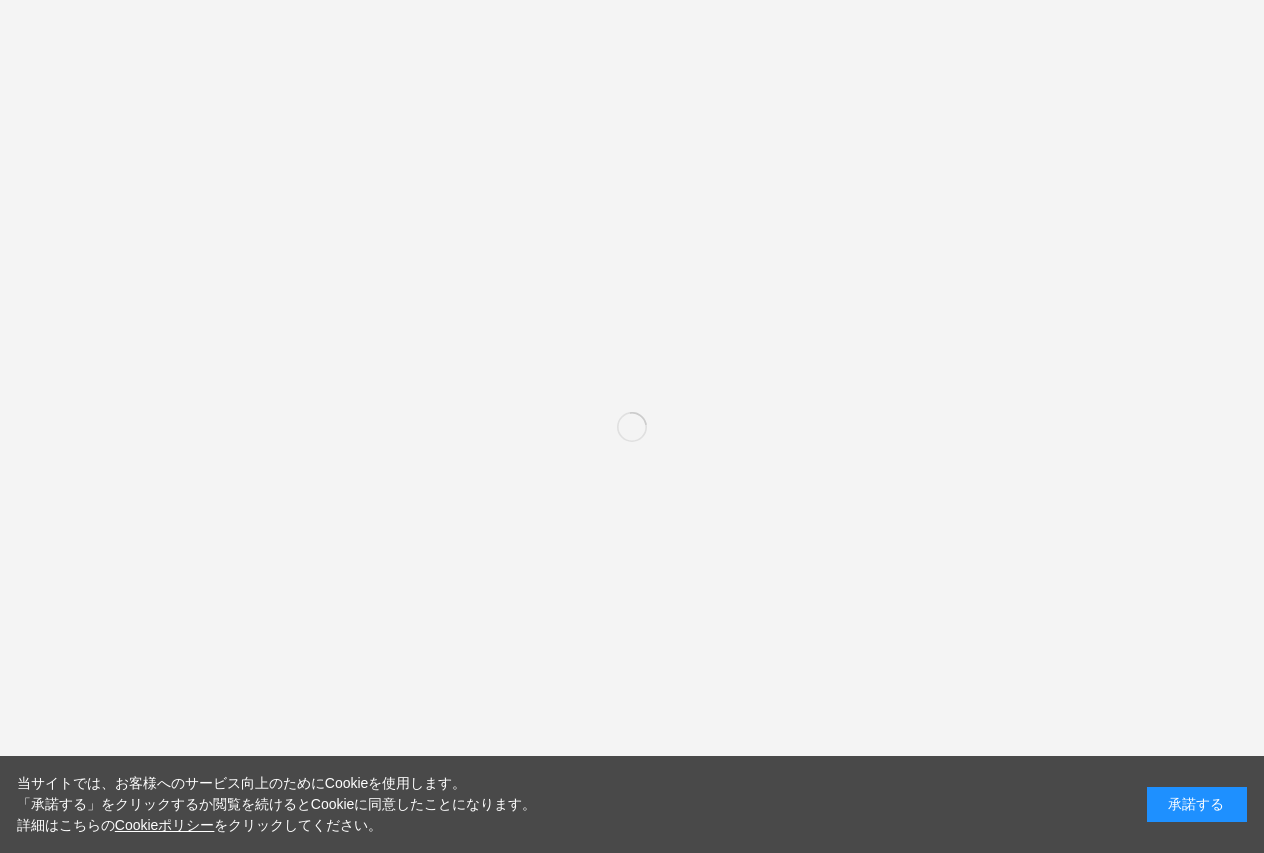 scroll, scrollTop: 0, scrollLeft: 0, axis: both 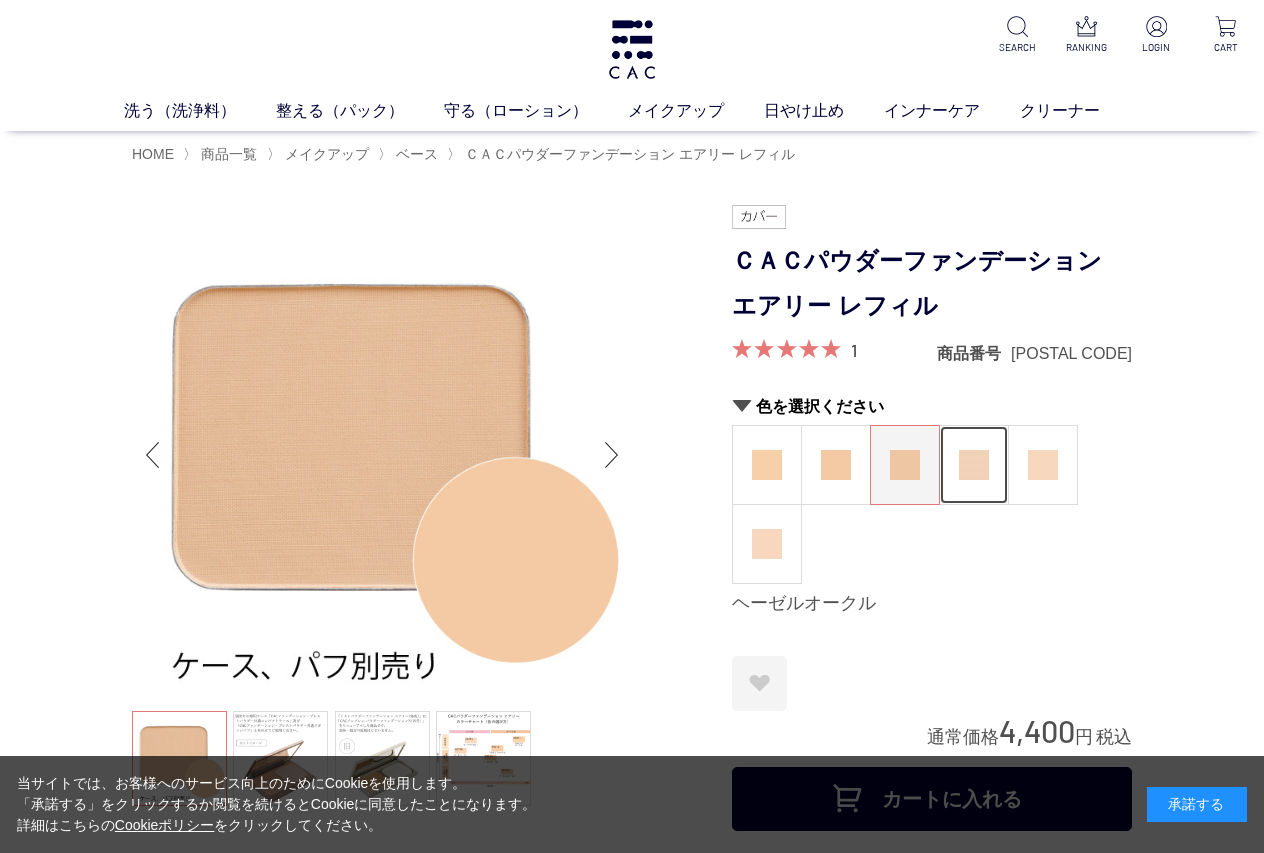 click at bounding box center (974, 465) 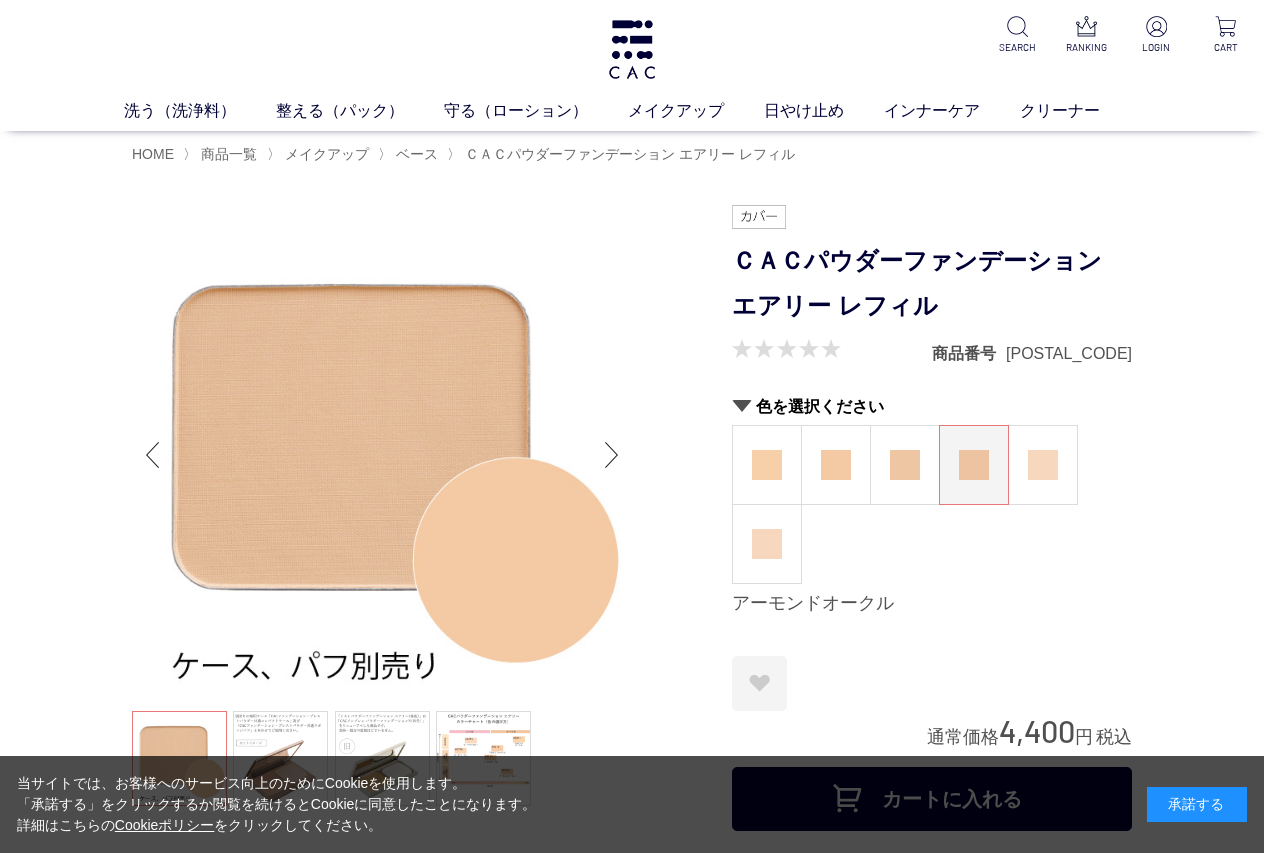 scroll, scrollTop: 0, scrollLeft: 0, axis: both 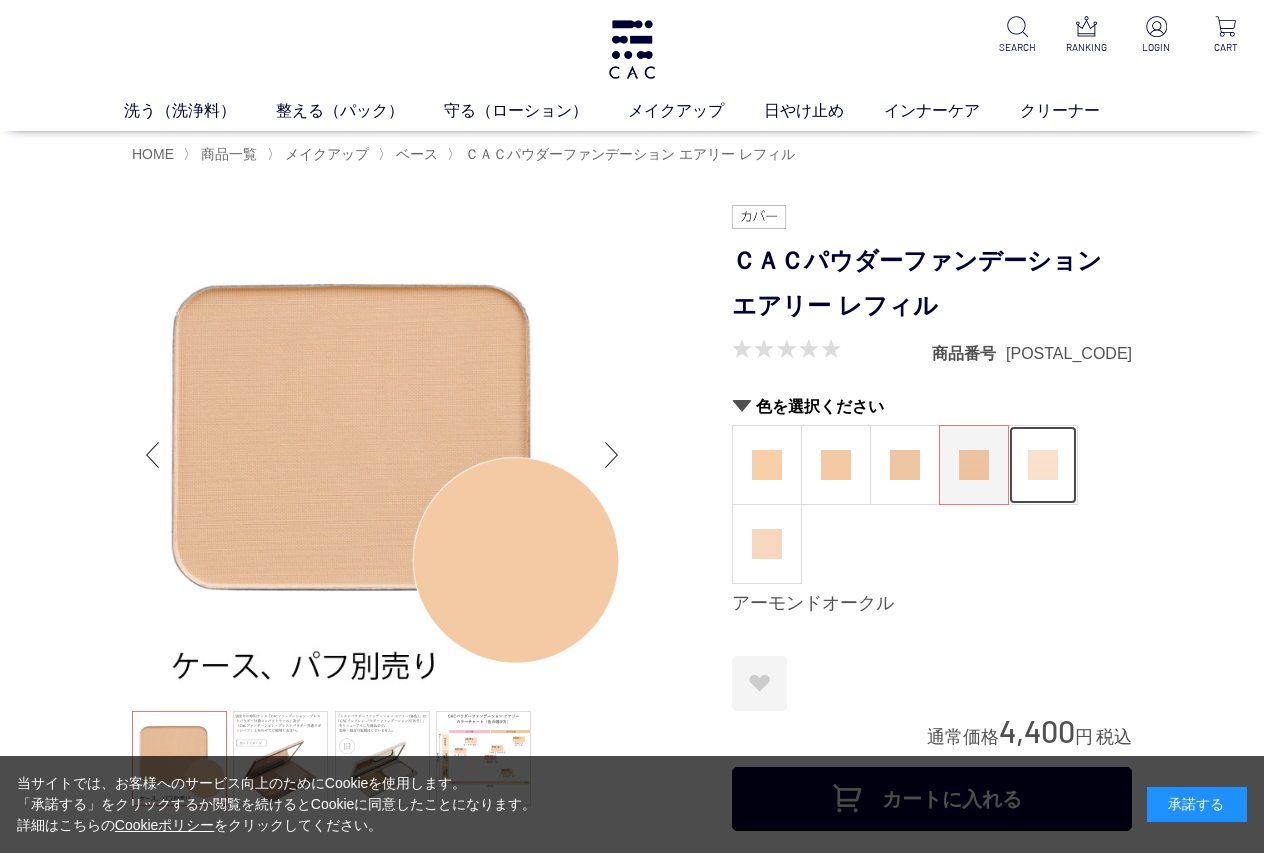 click at bounding box center (1043, 465) 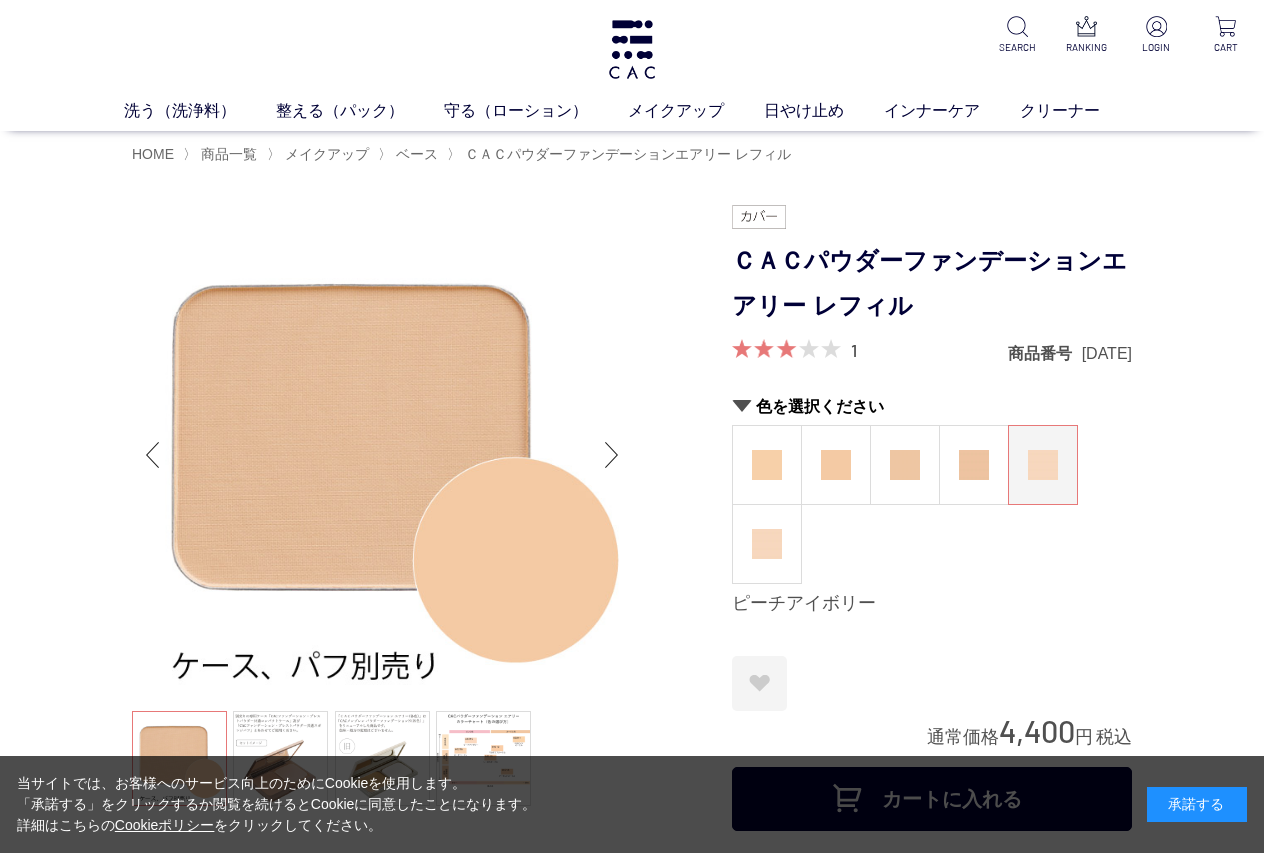 scroll, scrollTop: 0, scrollLeft: 0, axis: both 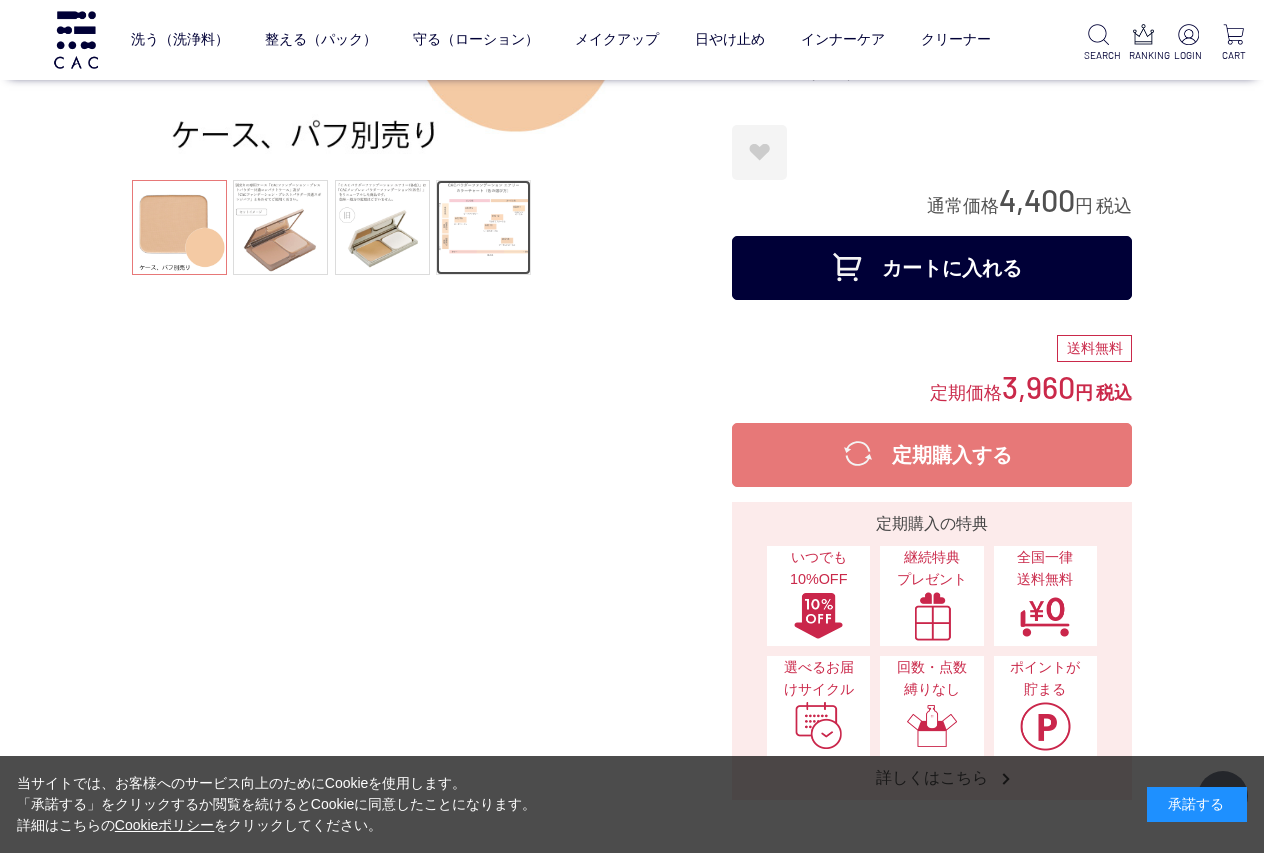 click at bounding box center (483, 227) 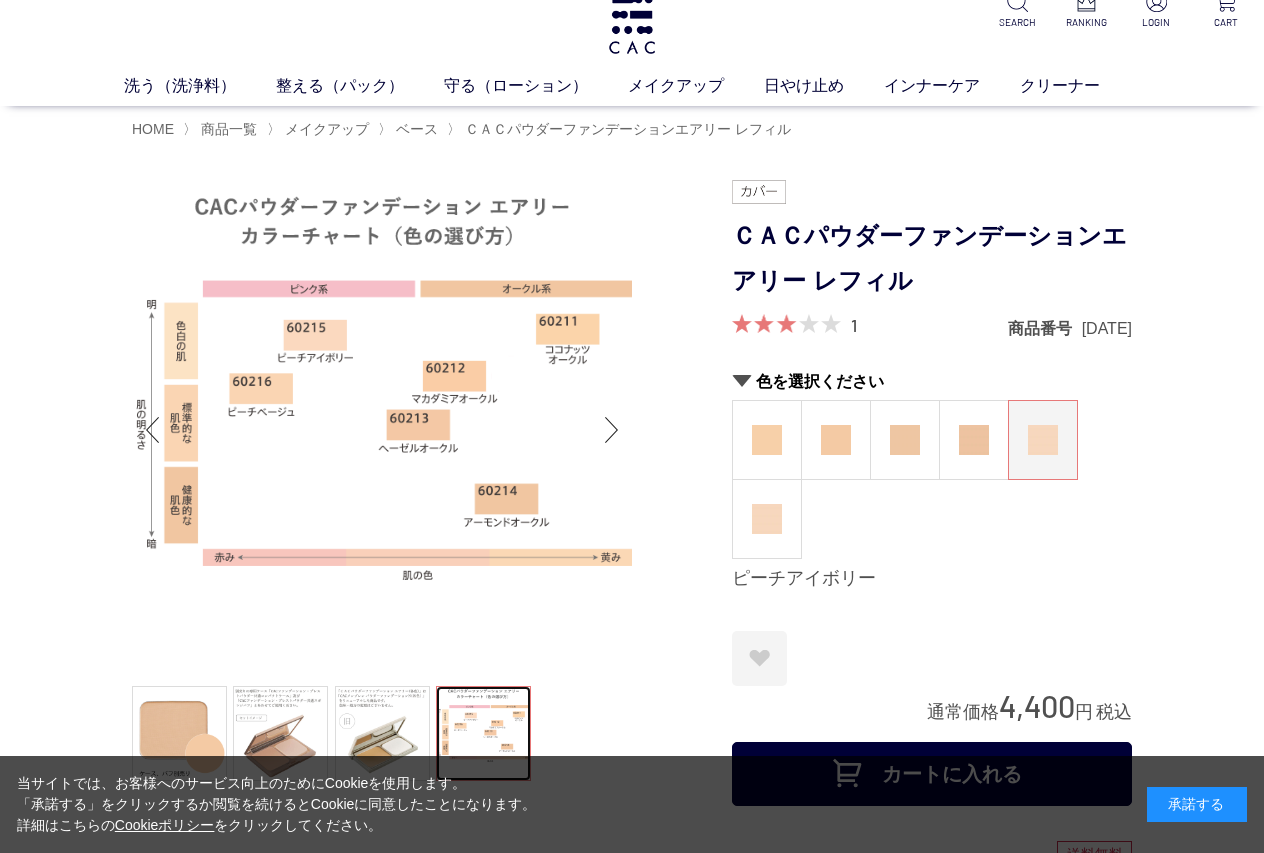 scroll, scrollTop: 0, scrollLeft: 0, axis: both 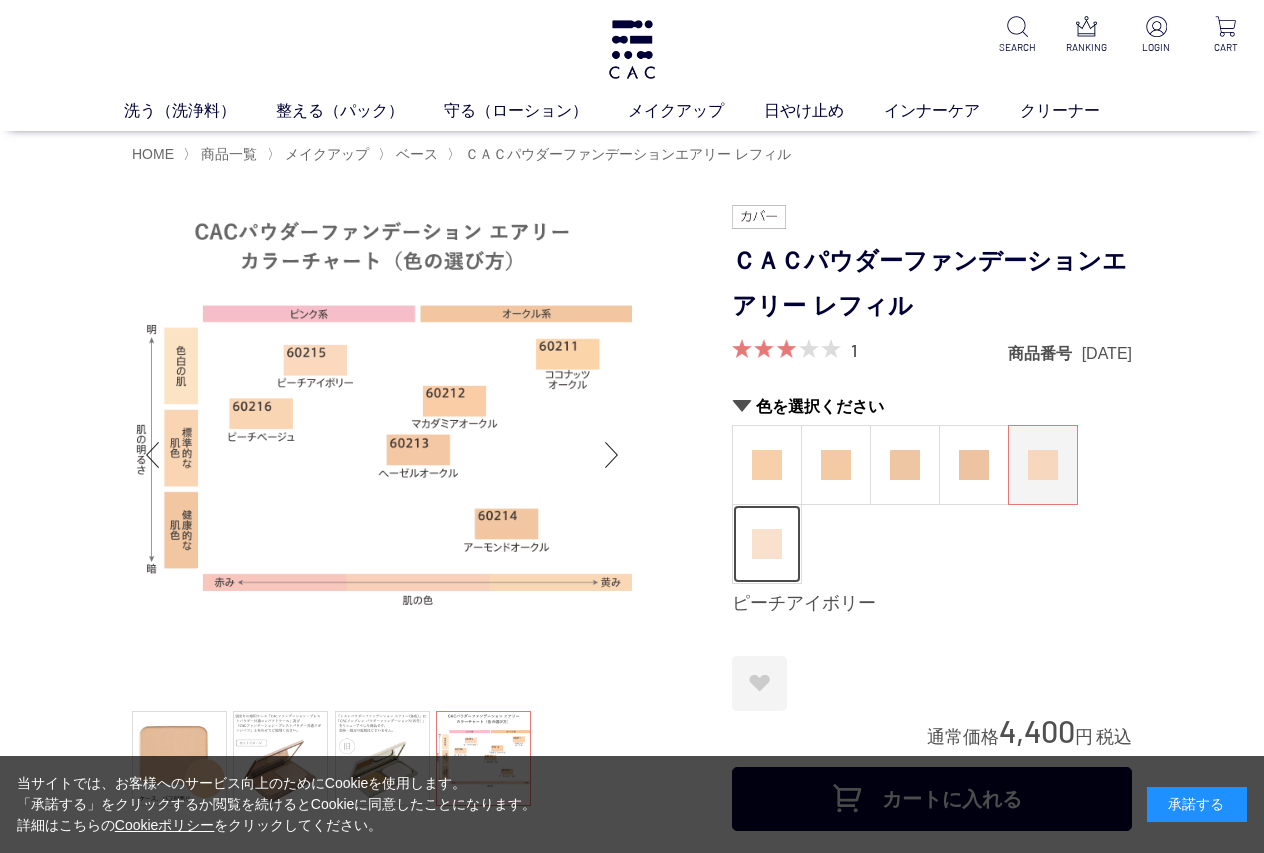 click at bounding box center [767, 544] 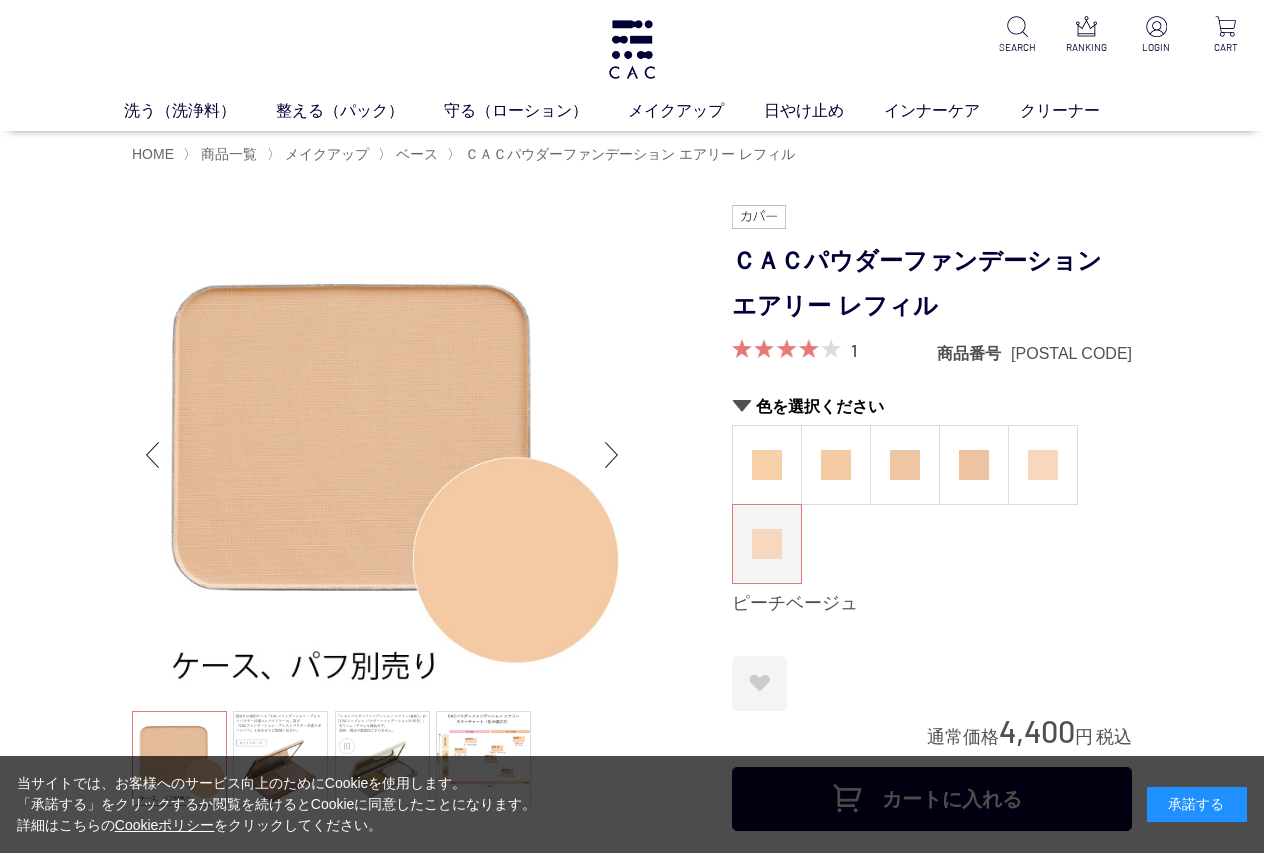 scroll, scrollTop: 0, scrollLeft: 0, axis: both 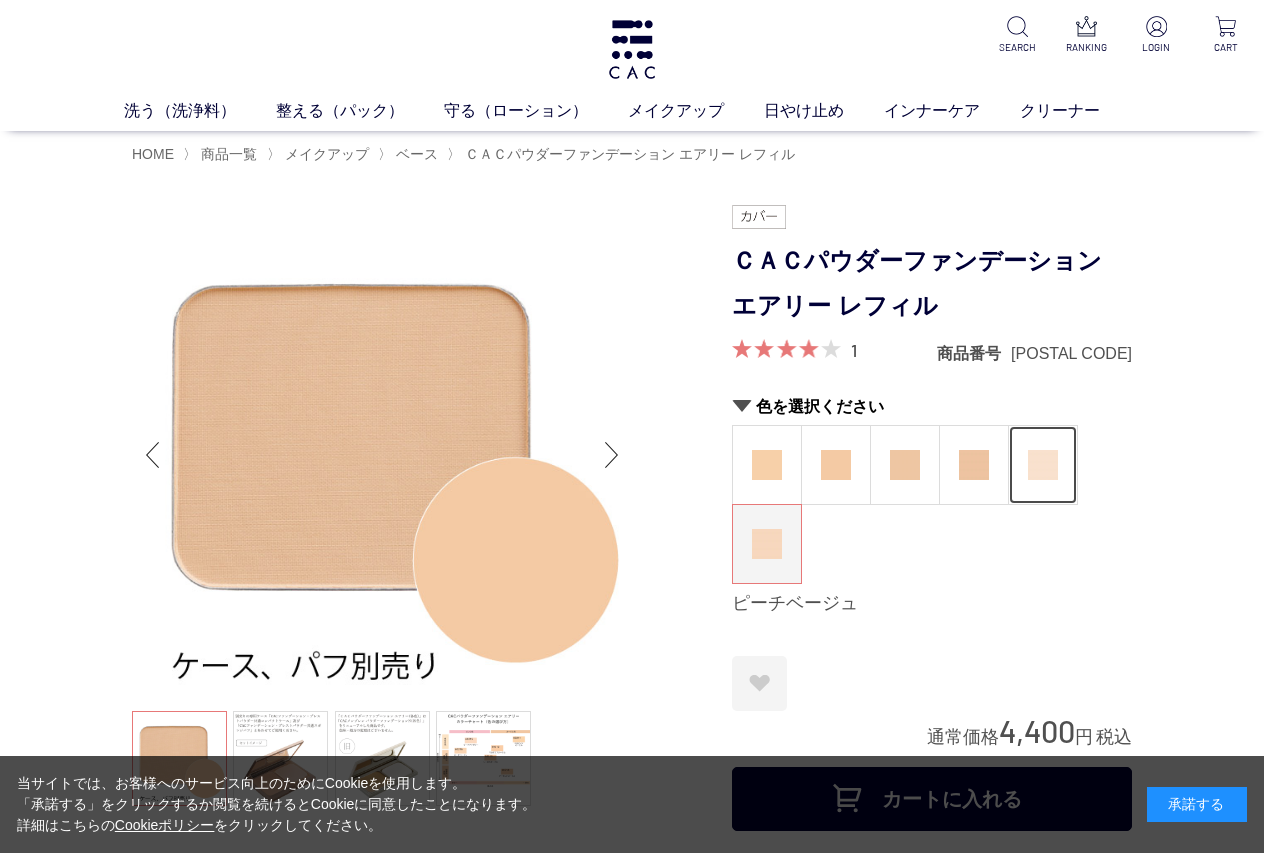 click at bounding box center (1043, 465) 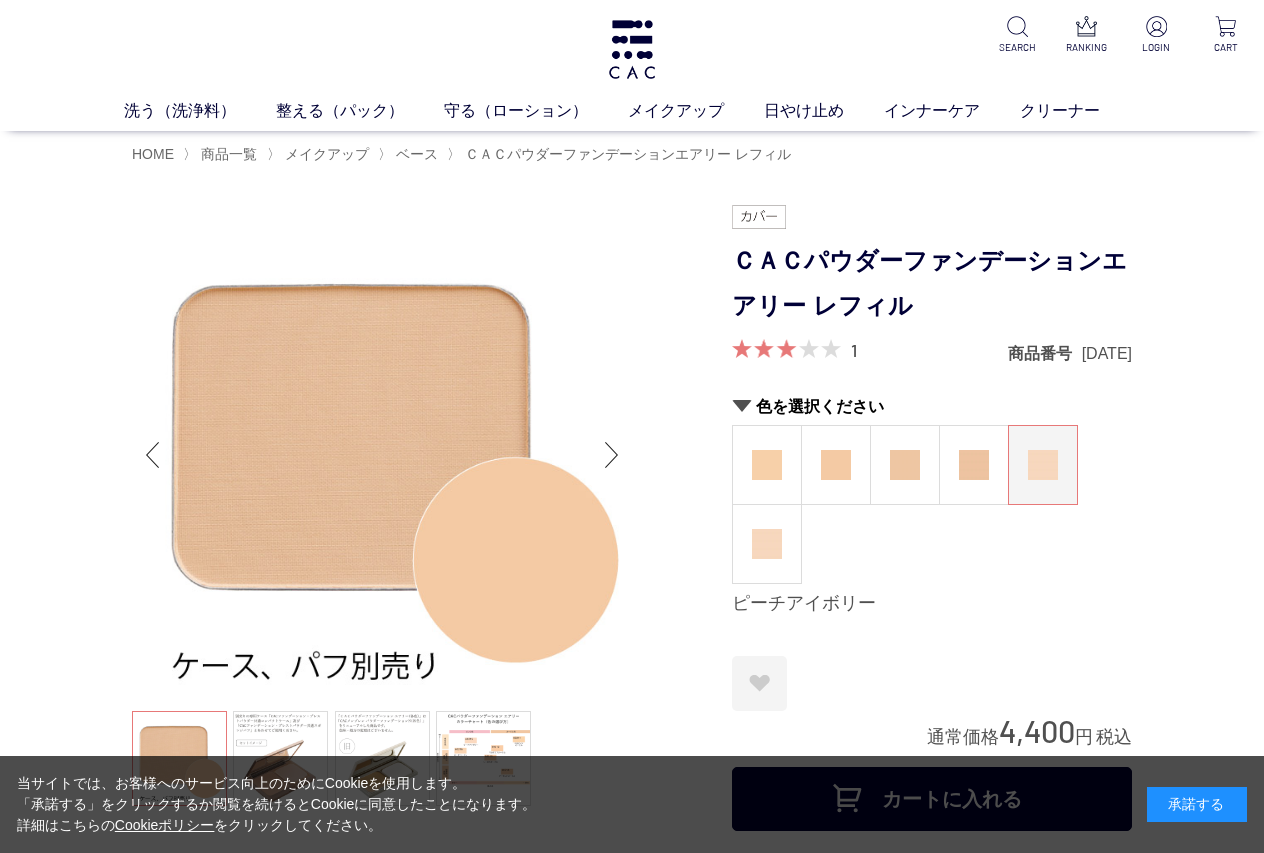 scroll, scrollTop: 0, scrollLeft: 0, axis: both 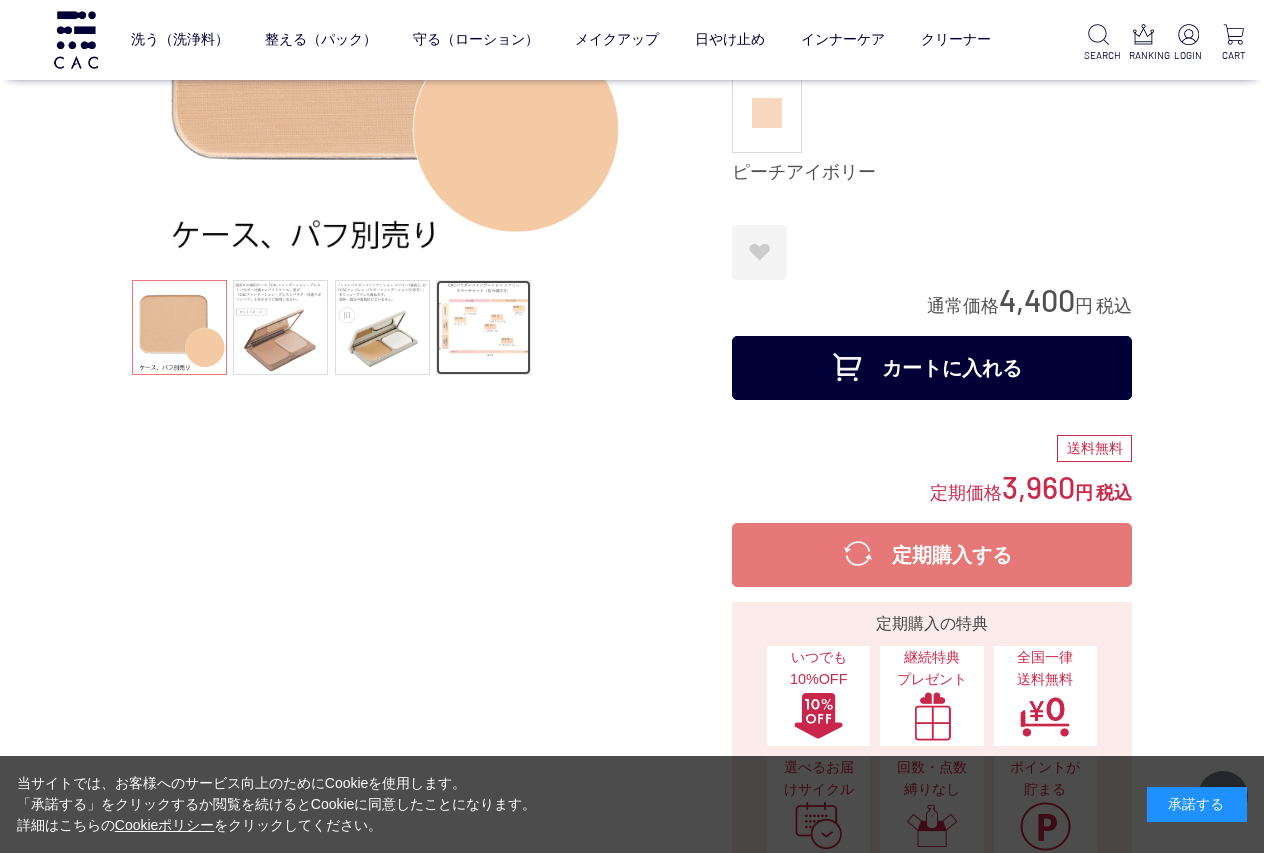click at bounding box center (483, 327) 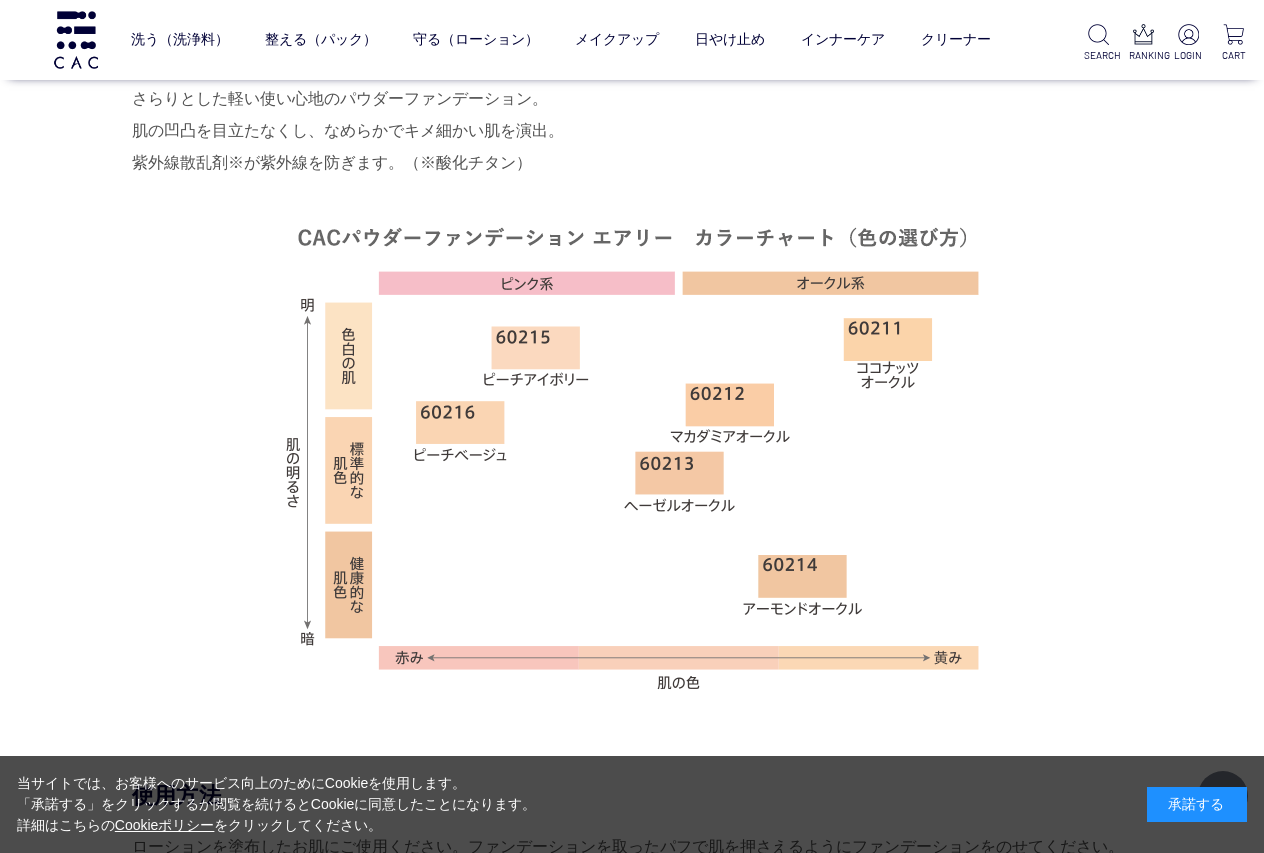 scroll, scrollTop: 800, scrollLeft: 0, axis: vertical 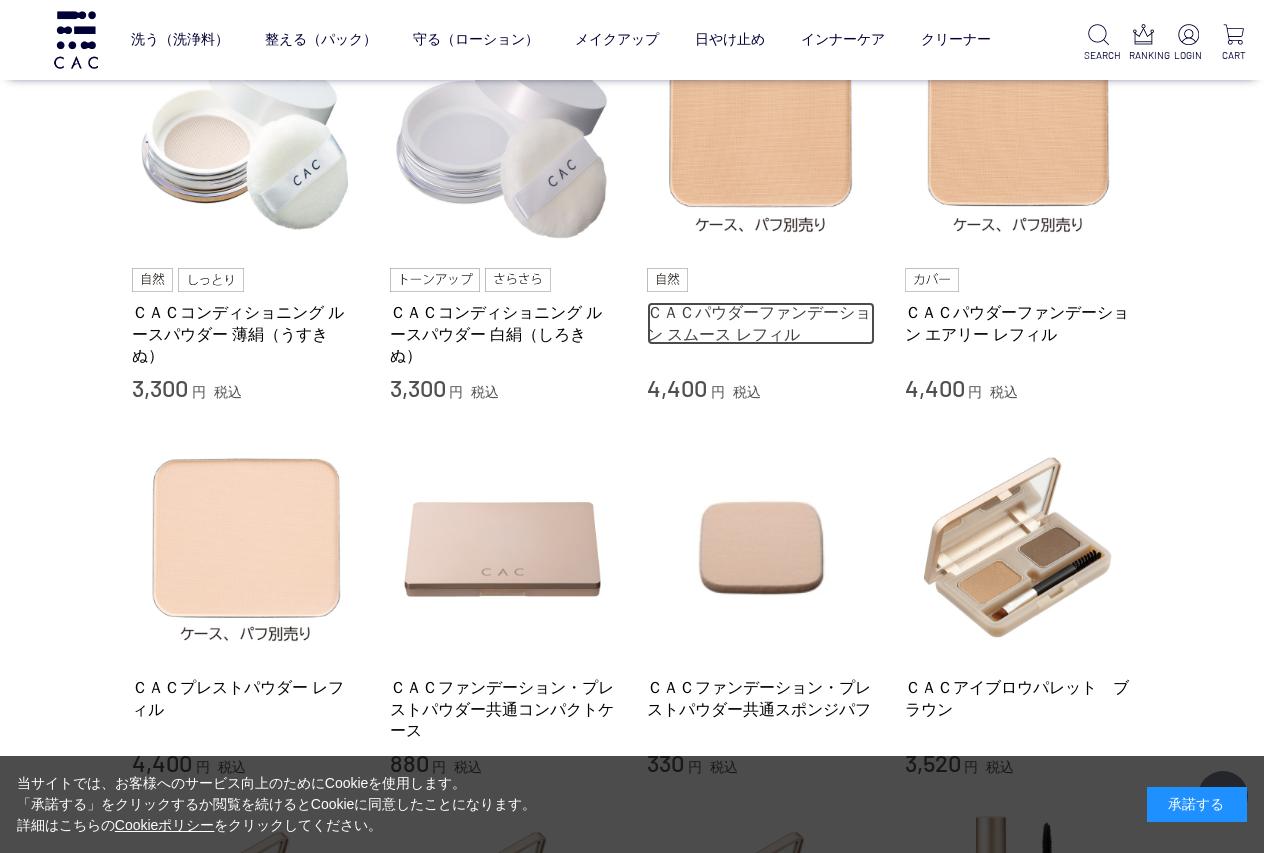 click on "ＣＡＣパウダーファンデーション スムース レフィル" at bounding box center [761, 323] 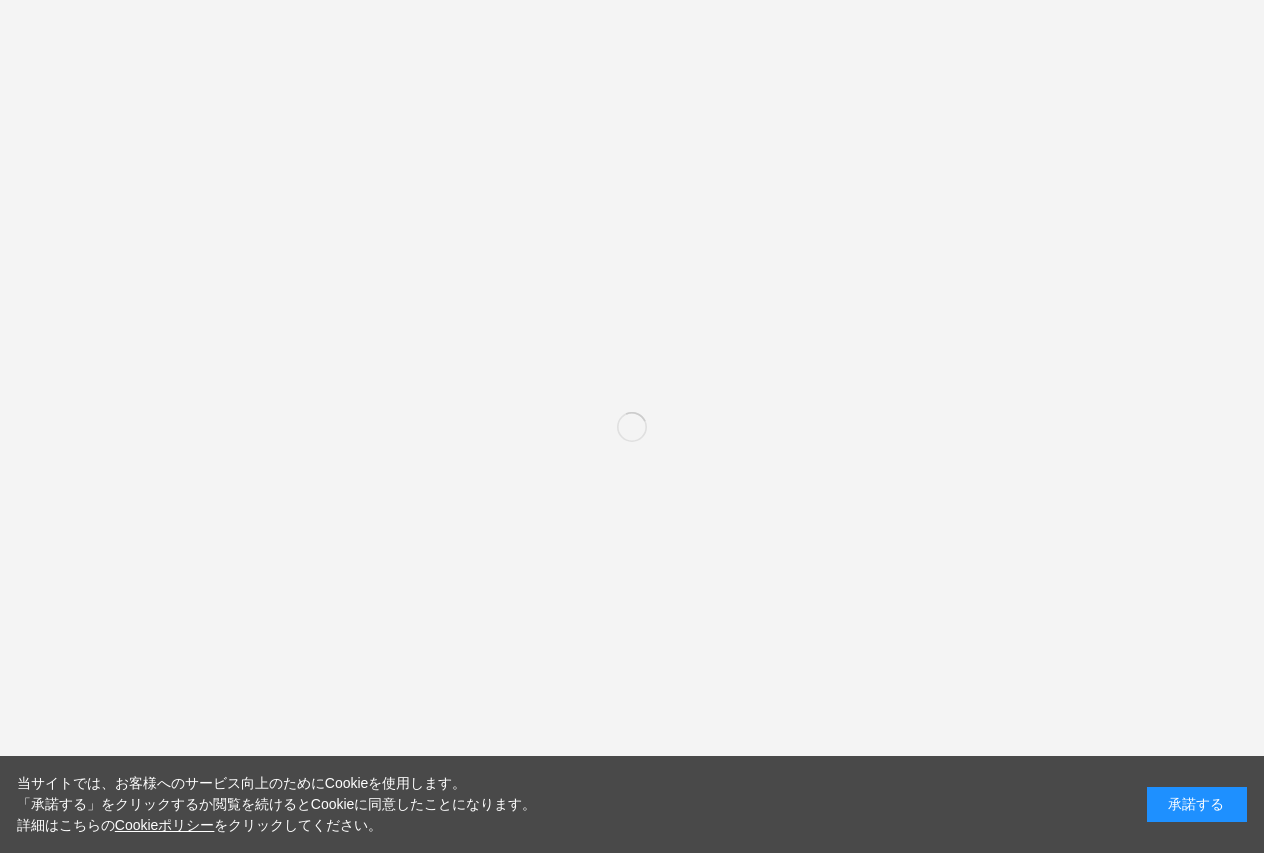 scroll, scrollTop: 0, scrollLeft: 0, axis: both 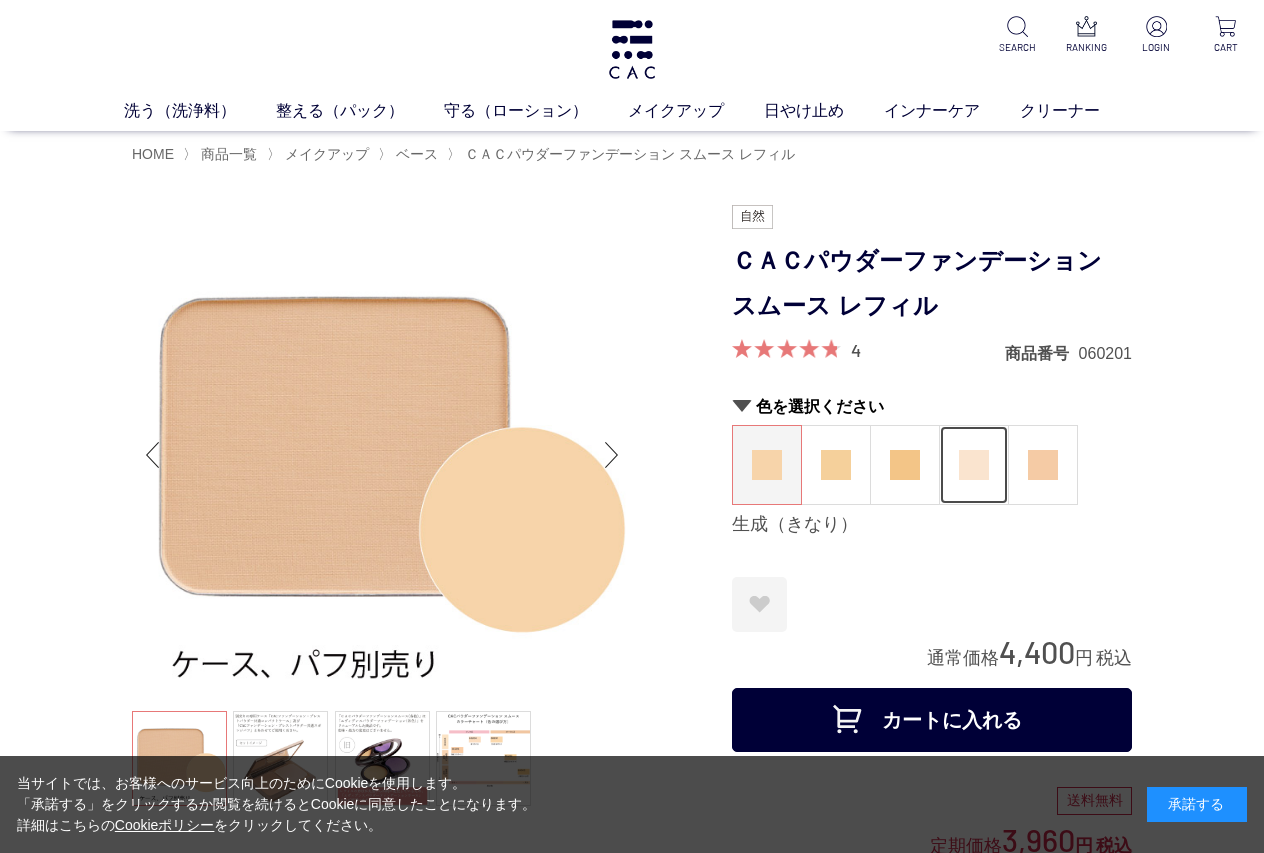 click at bounding box center [974, 465] 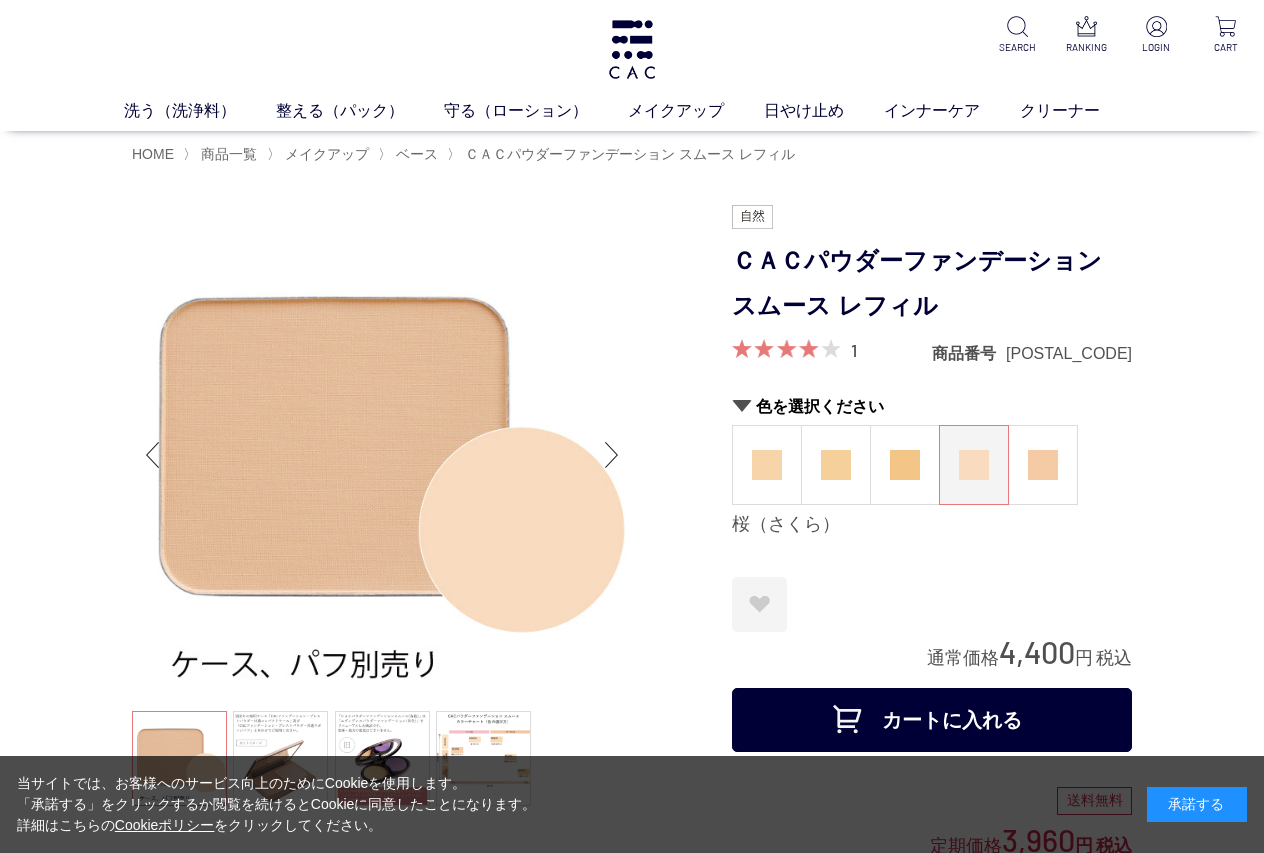 scroll, scrollTop: 0, scrollLeft: 0, axis: both 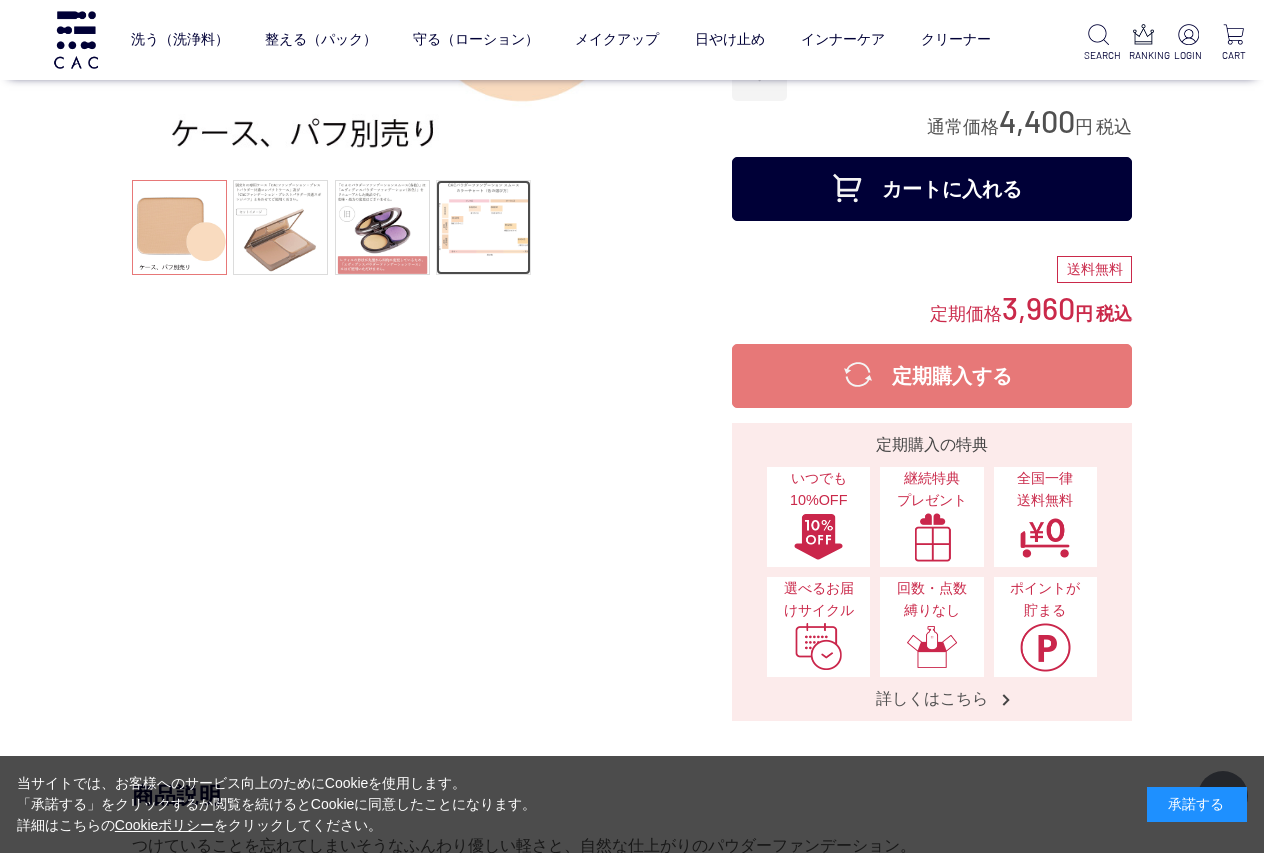 click at bounding box center (483, 227) 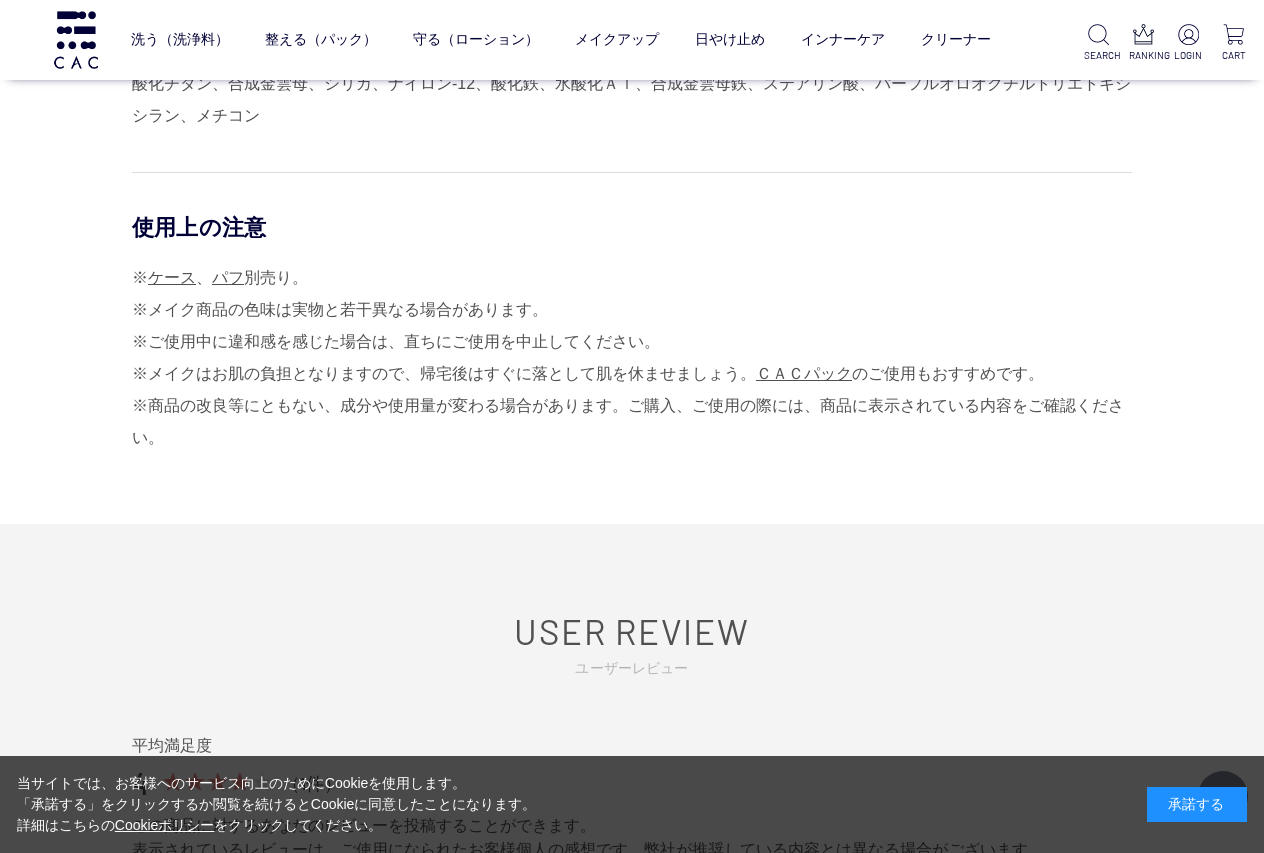 scroll, scrollTop: 1300, scrollLeft: 0, axis: vertical 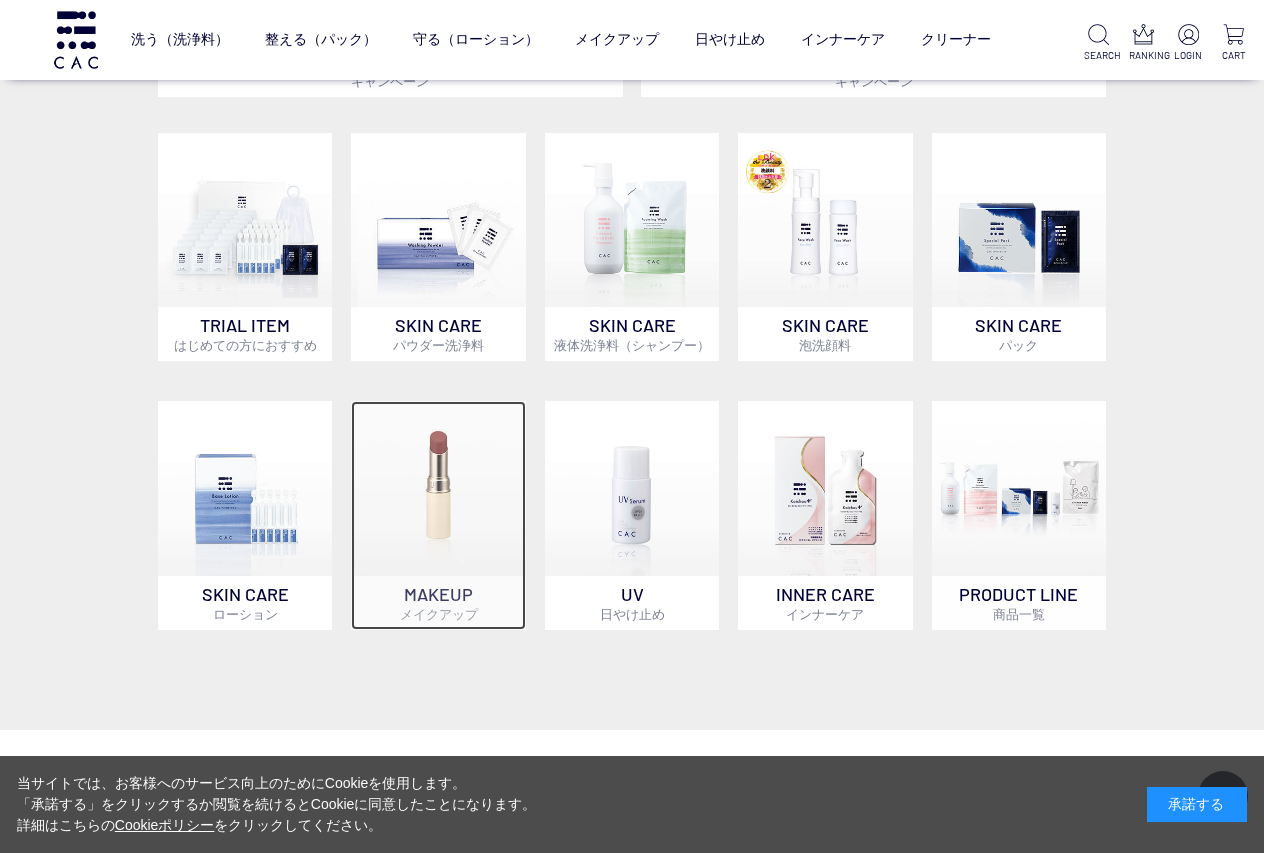 click at bounding box center (438, 488) 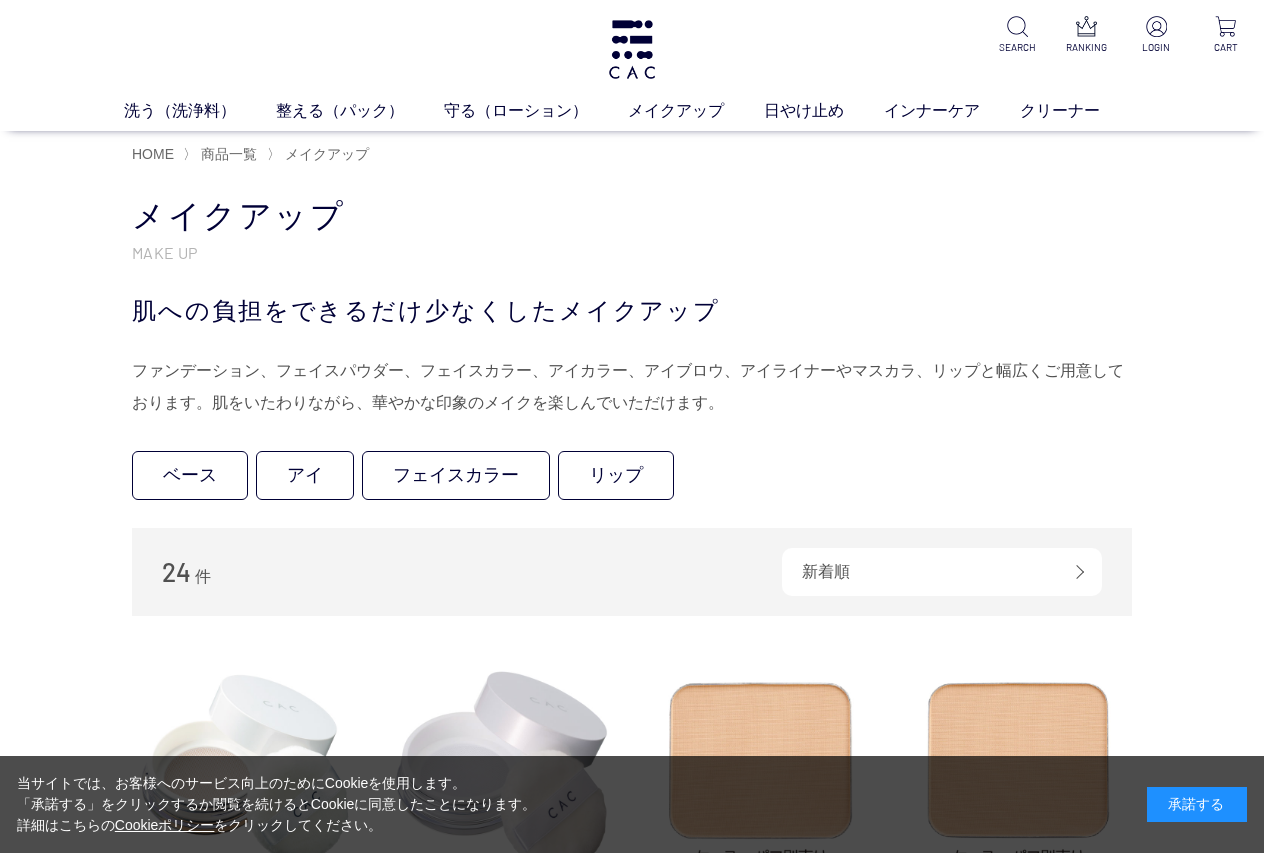 scroll, scrollTop: 0, scrollLeft: 0, axis: both 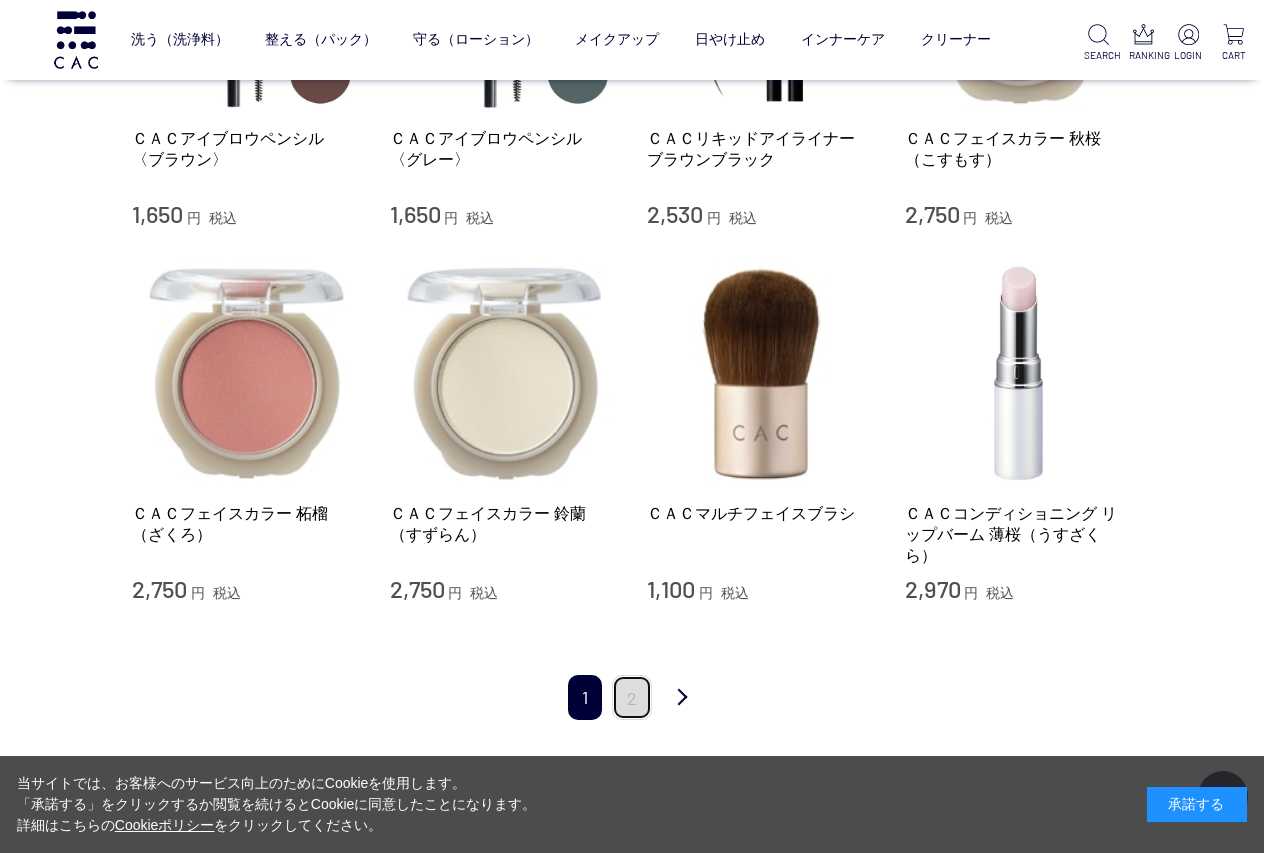 click on "2" at bounding box center (632, 697) 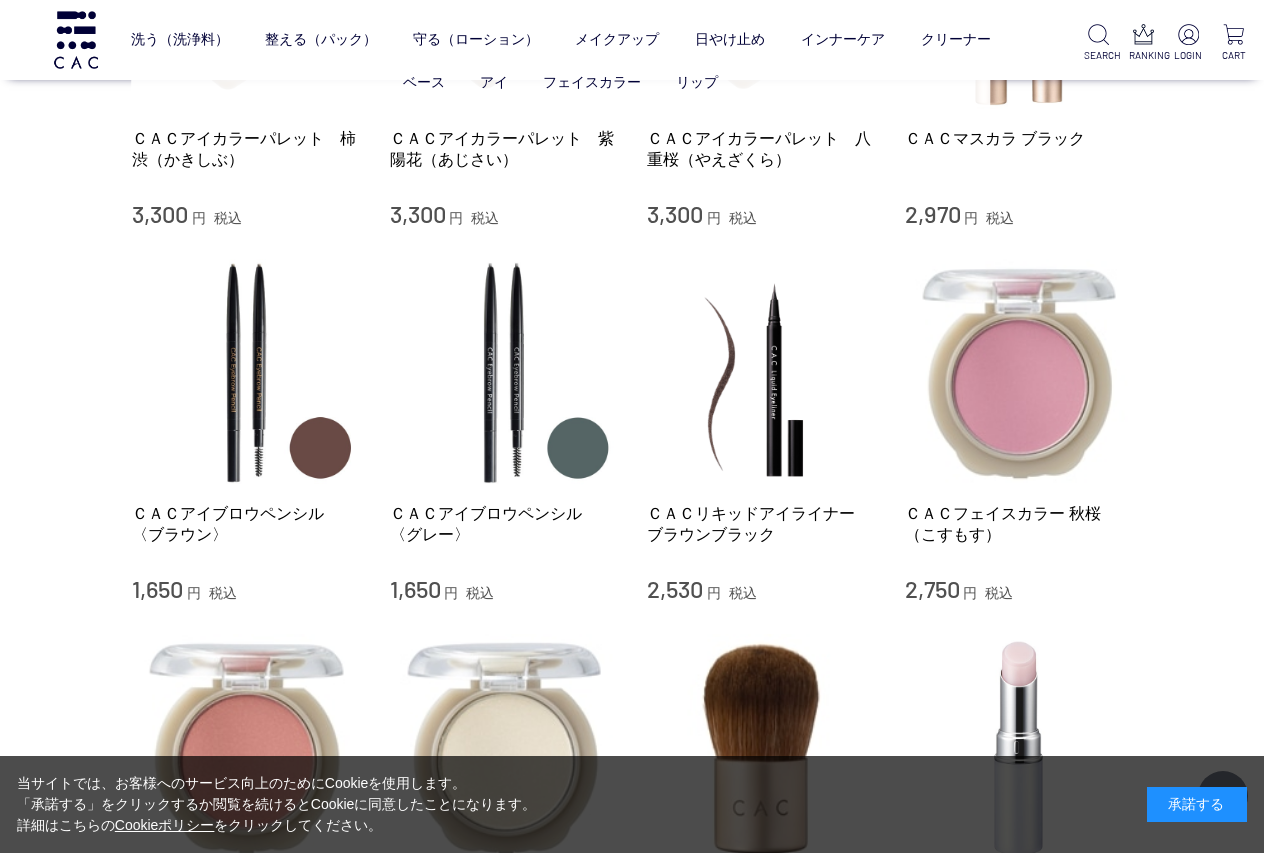 scroll, scrollTop: 1400, scrollLeft: 0, axis: vertical 